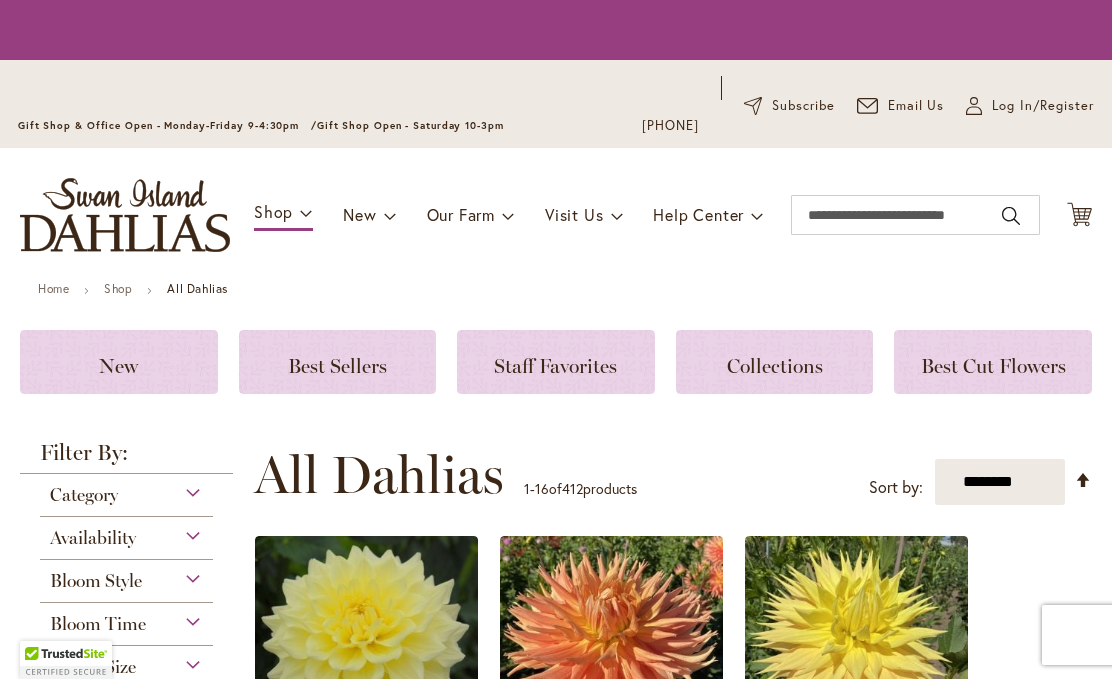 scroll, scrollTop: 0, scrollLeft: 0, axis: both 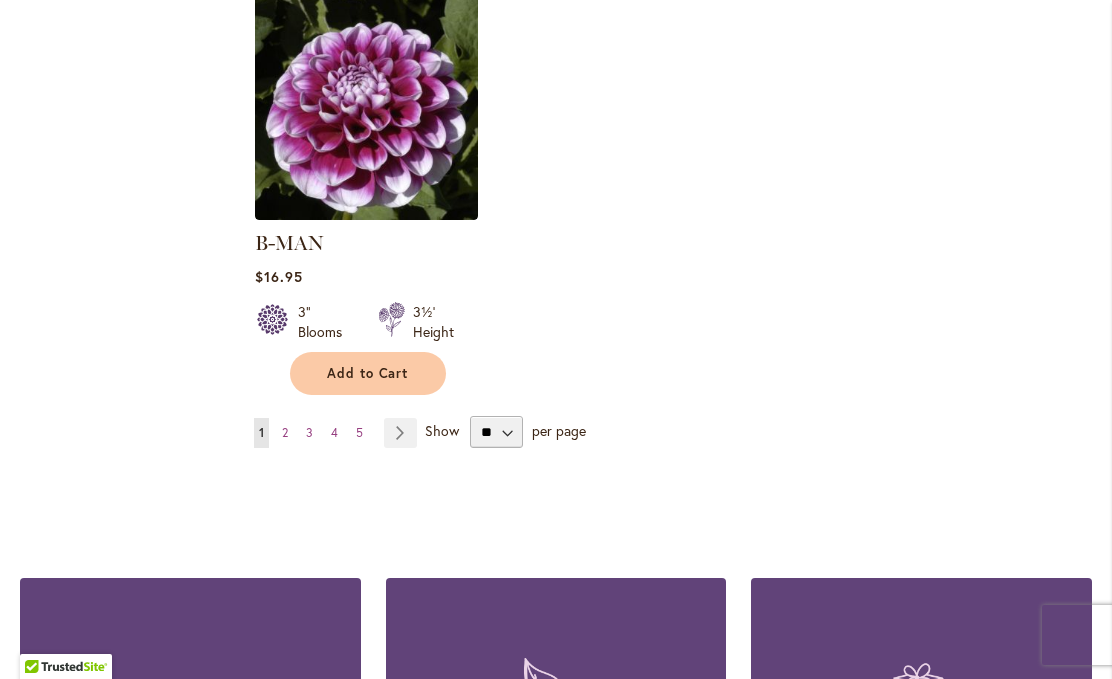 click on "Page
5" at bounding box center [359, 433] 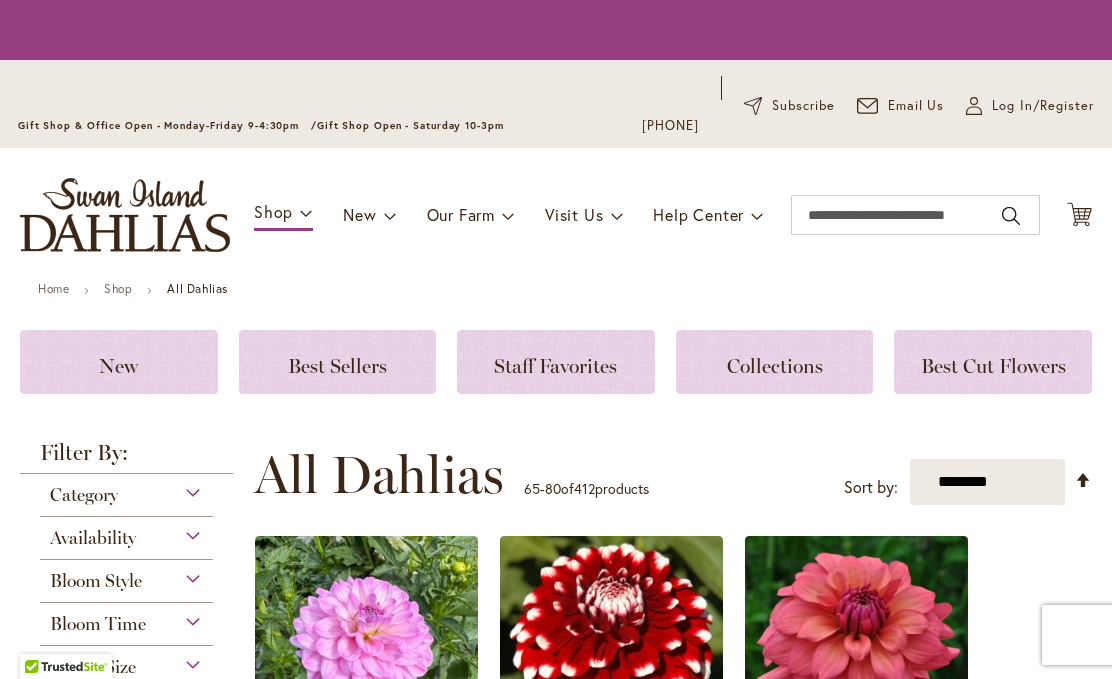 scroll, scrollTop: 0, scrollLeft: 0, axis: both 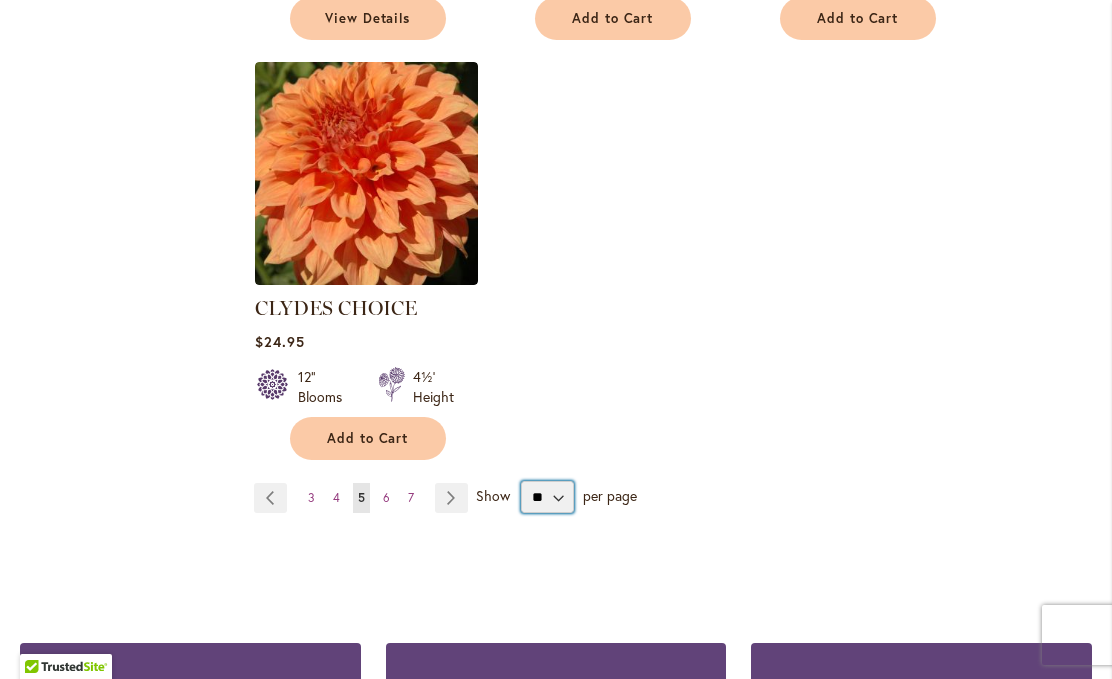 click on "**
**
**
**" at bounding box center [547, 497] 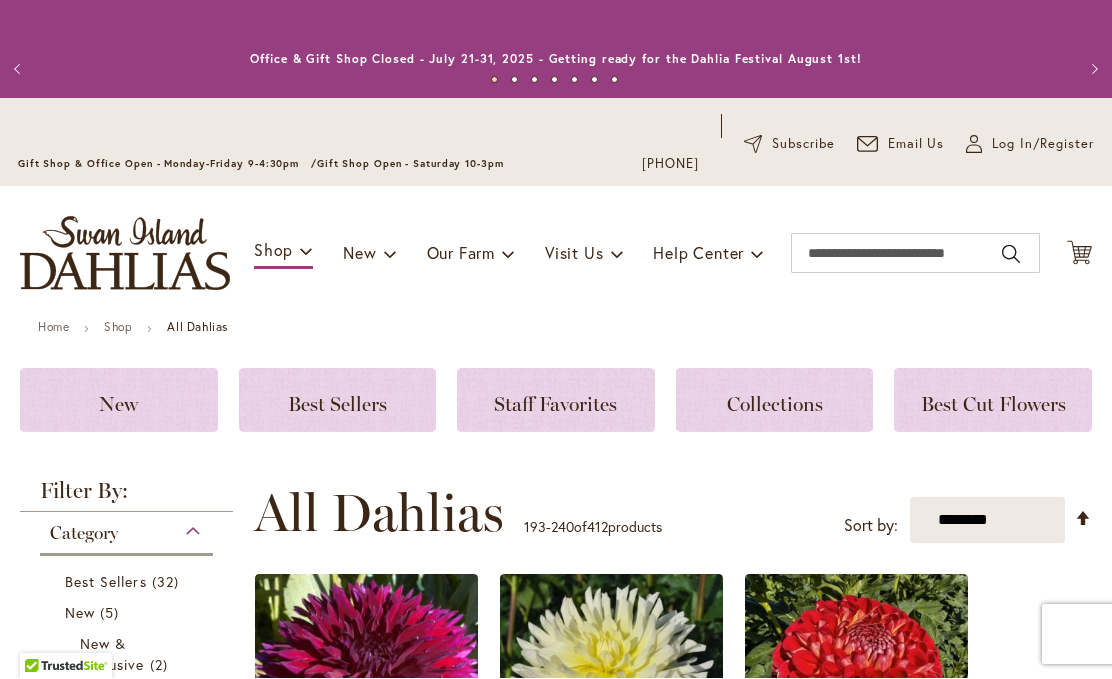 scroll, scrollTop: 1, scrollLeft: 0, axis: vertical 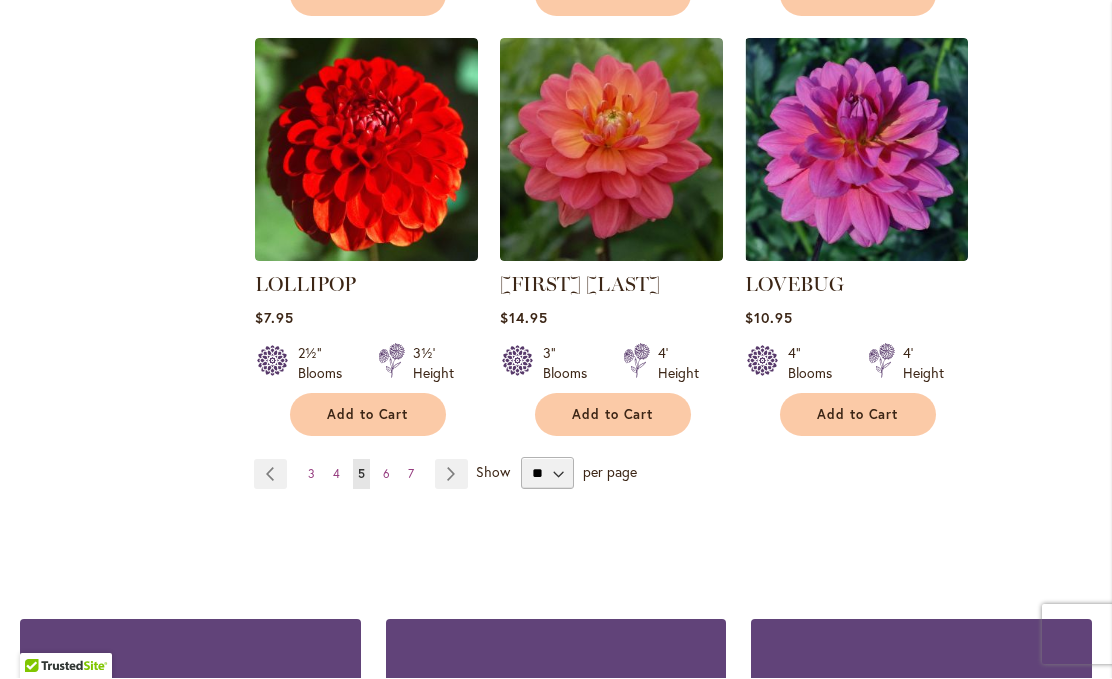 click on "**********" at bounding box center [673, -2969] 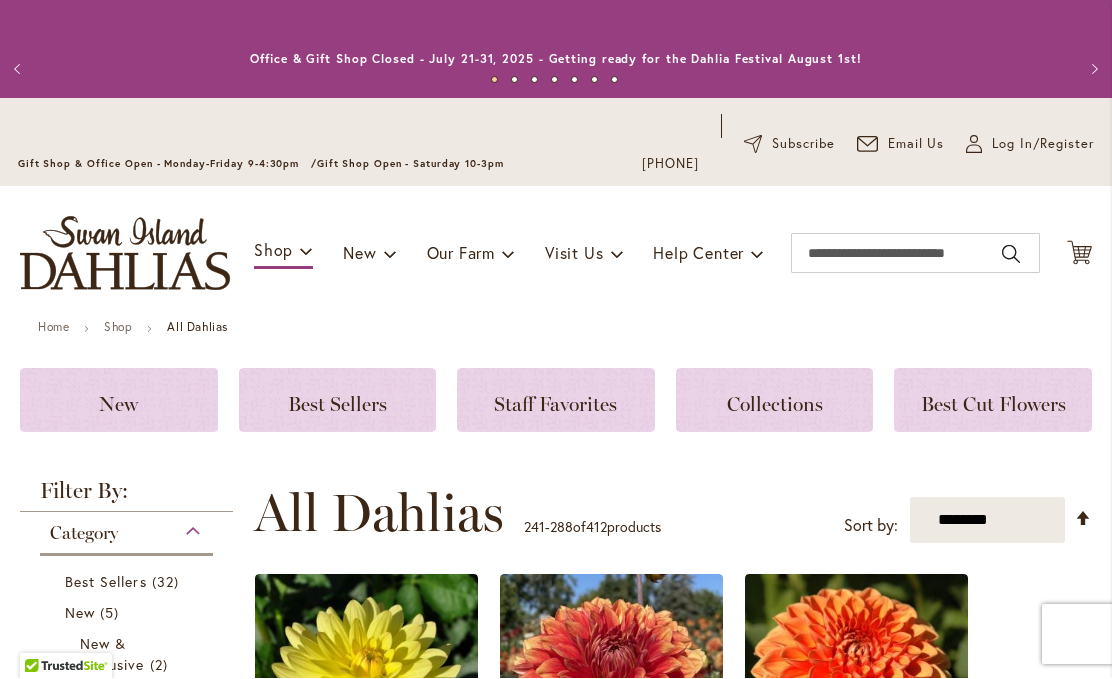 scroll, scrollTop: 1, scrollLeft: 0, axis: vertical 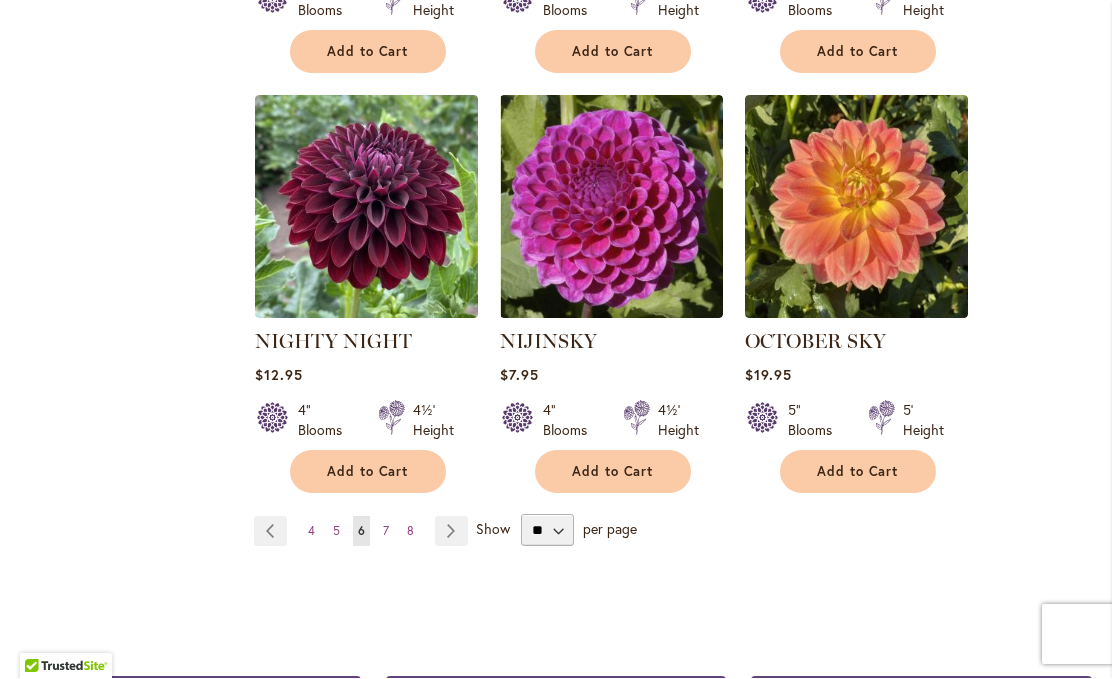 click on "Page
4" at bounding box center (311, 532) 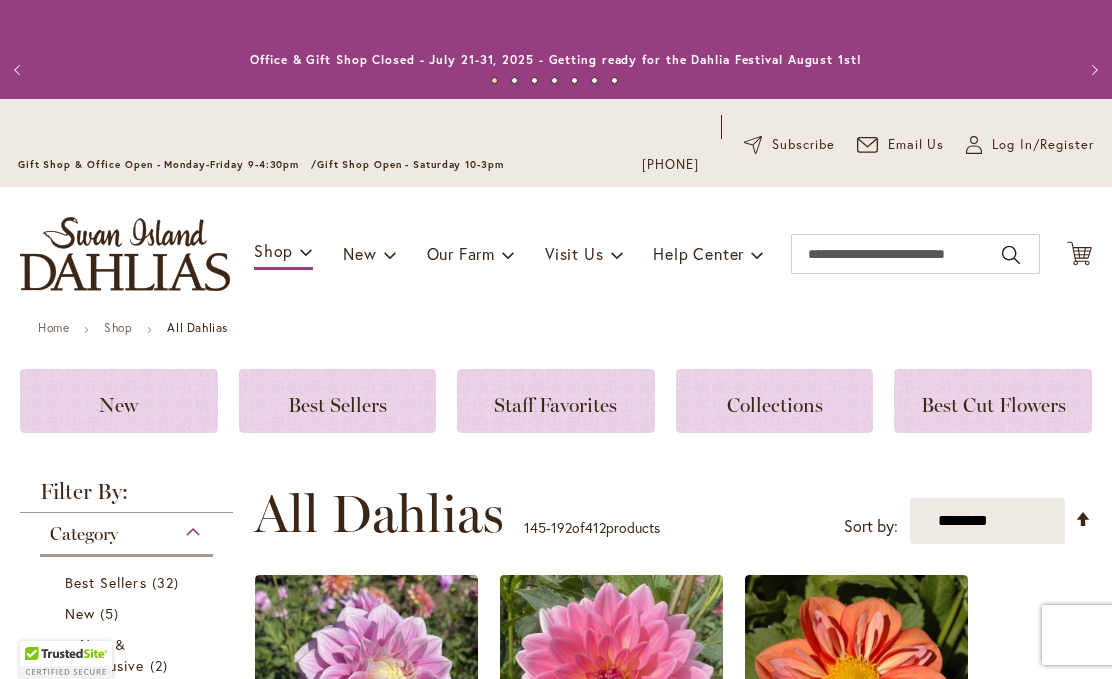 scroll, scrollTop: 1, scrollLeft: 0, axis: vertical 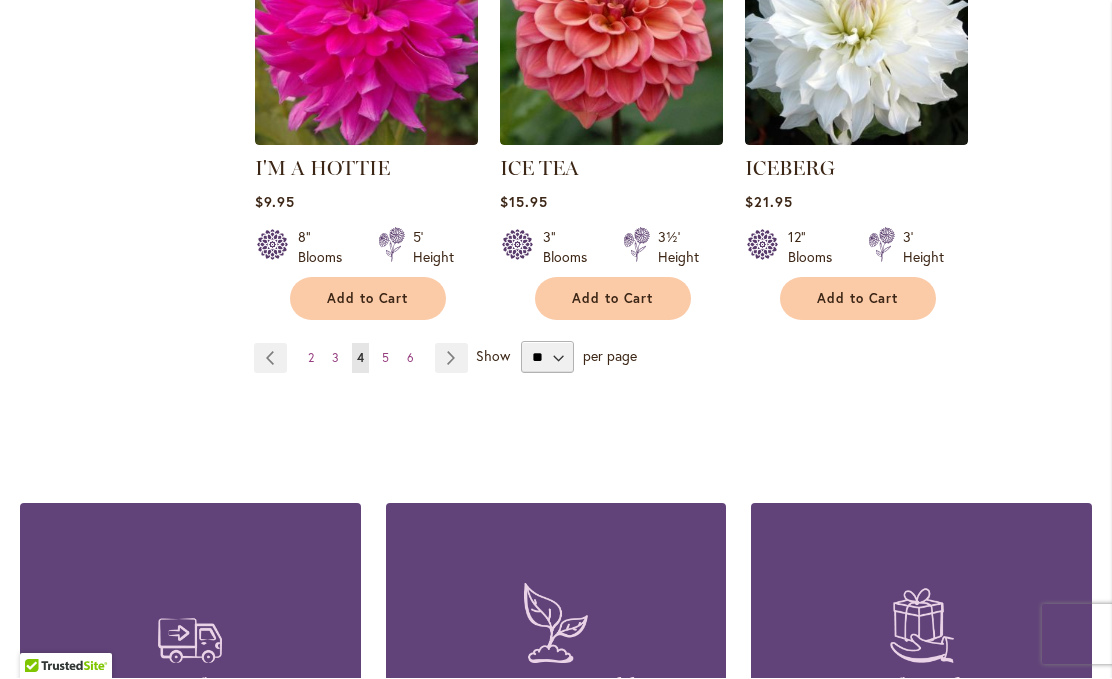 click on "Page
2" at bounding box center [311, 359] 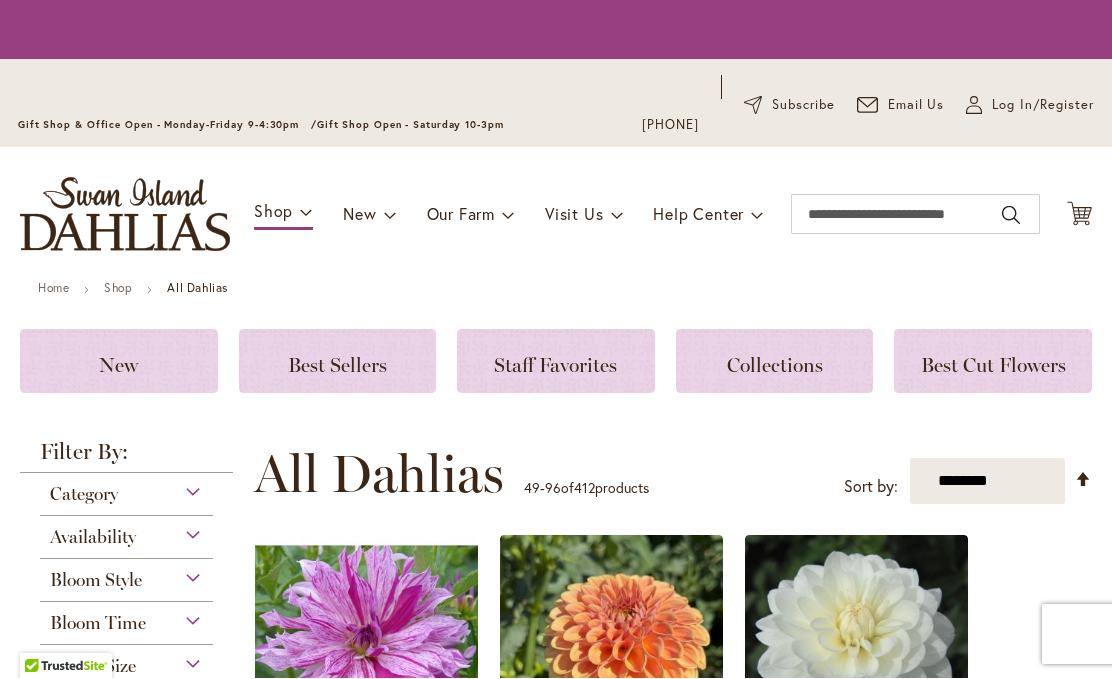 scroll, scrollTop: 1, scrollLeft: 0, axis: vertical 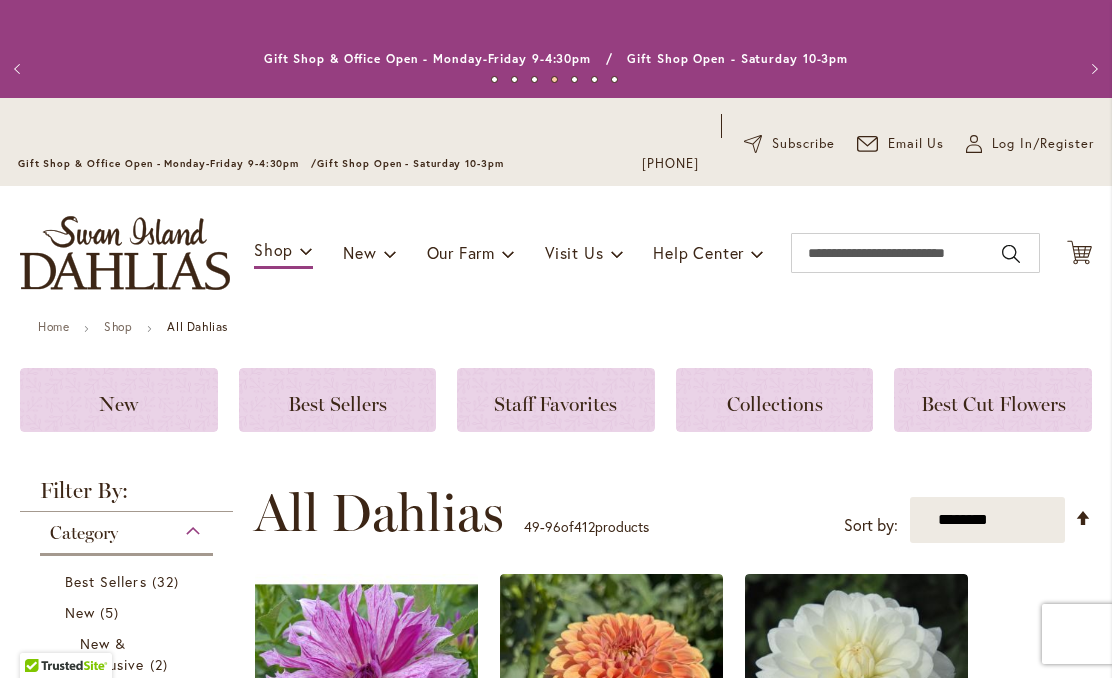 click on "Log In/Register" at bounding box center [1043, 145] 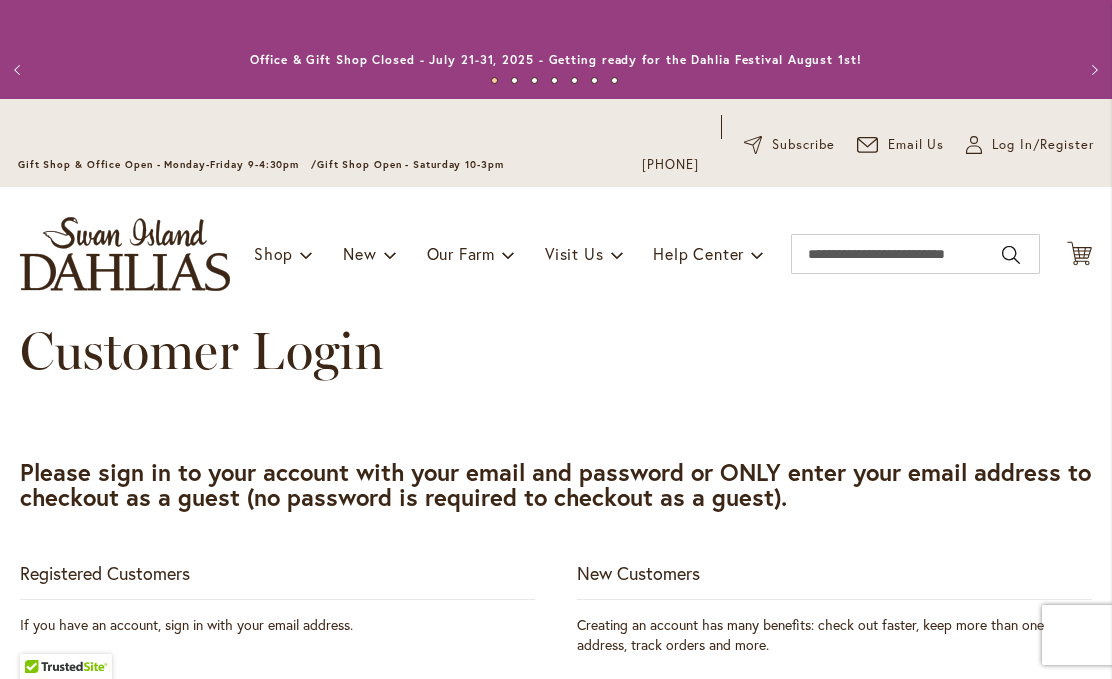 scroll, scrollTop: 292, scrollLeft: 0, axis: vertical 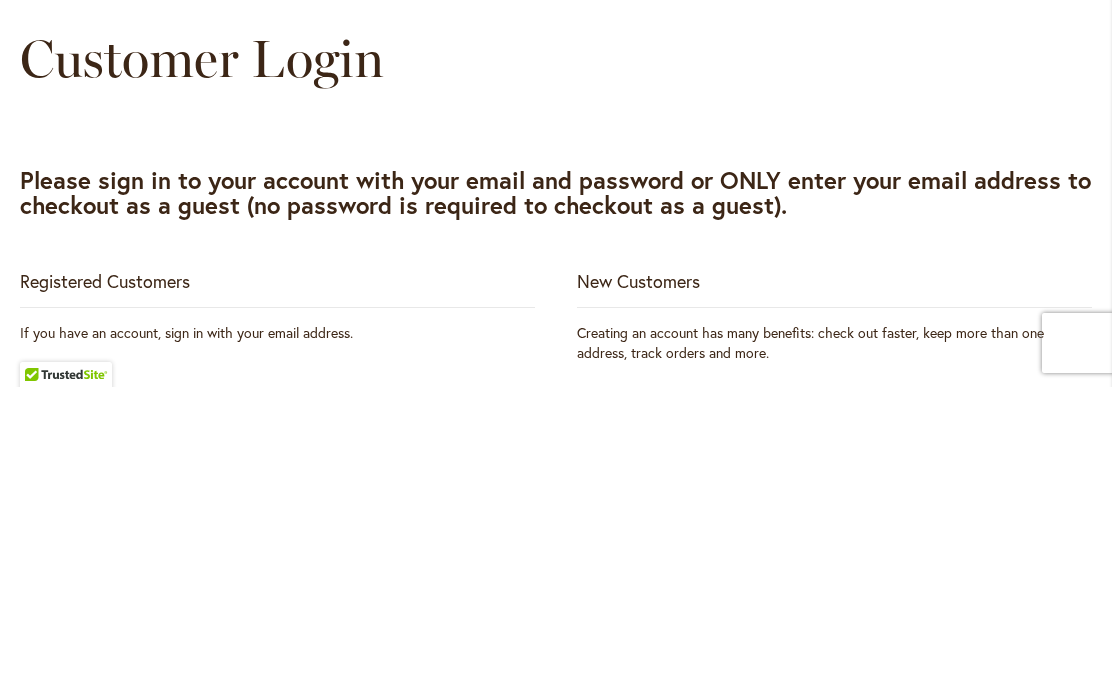 type on "**********" 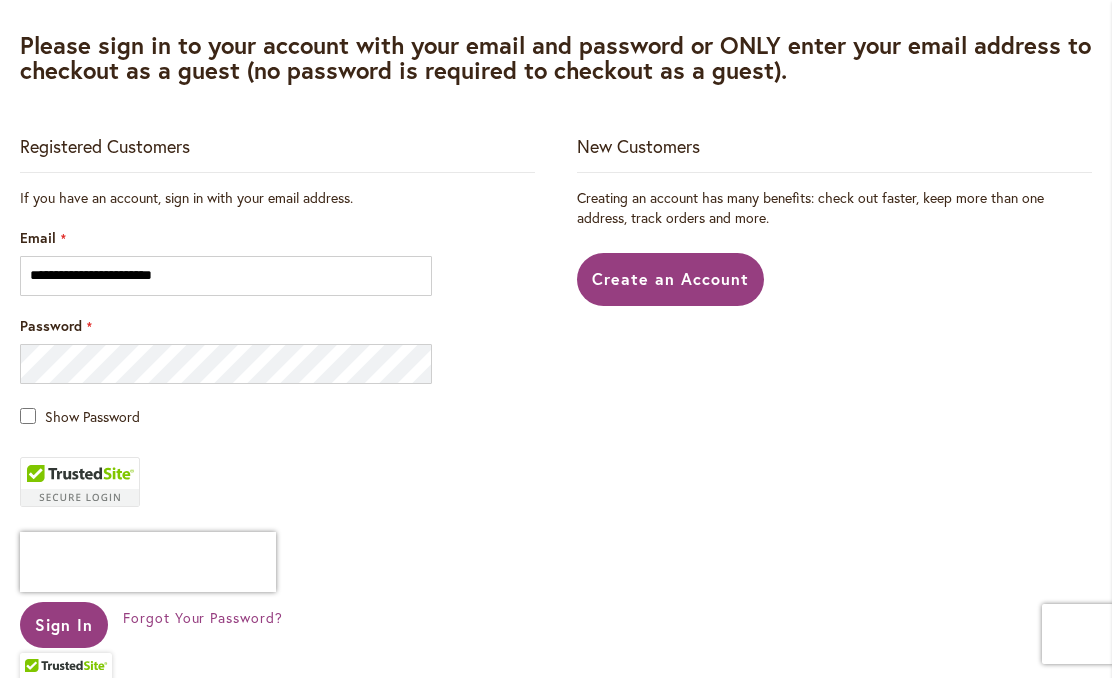 scroll, scrollTop: 429, scrollLeft: 0, axis: vertical 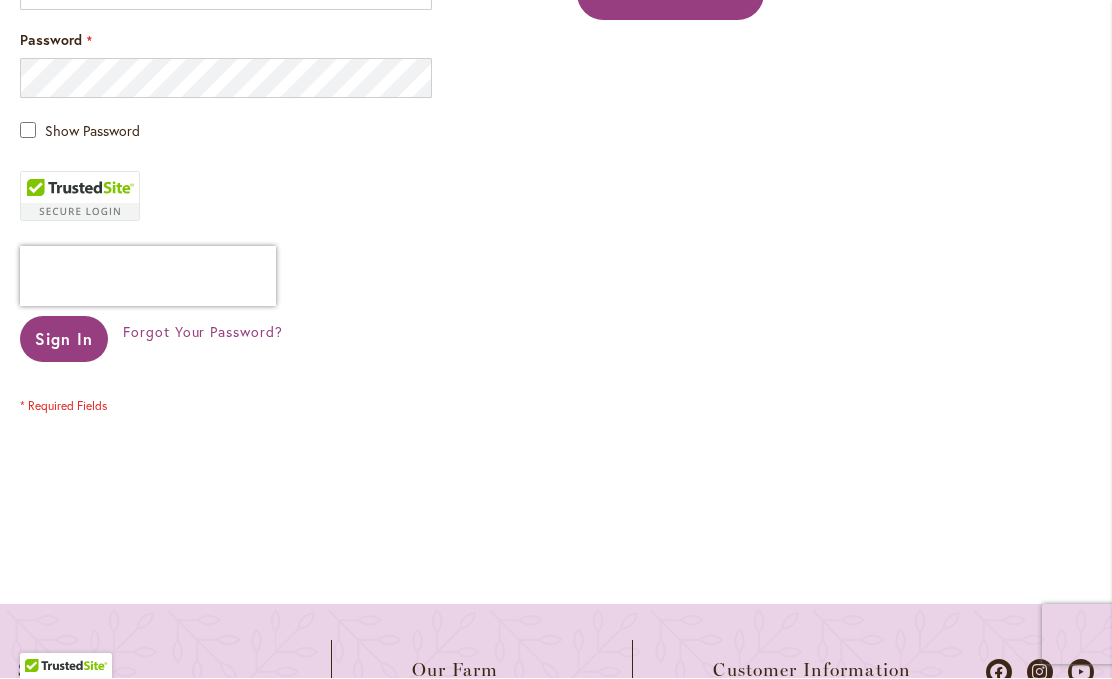 click on "Sign In" at bounding box center [64, 339] 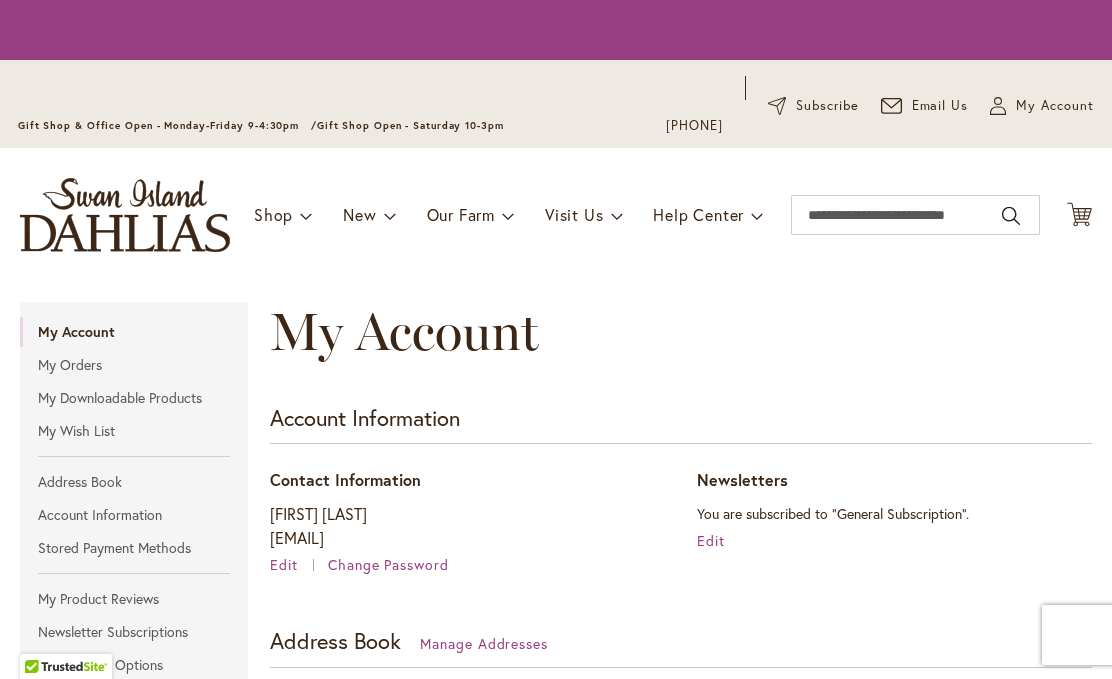 scroll, scrollTop: 0, scrollLeft: 0, axis: both 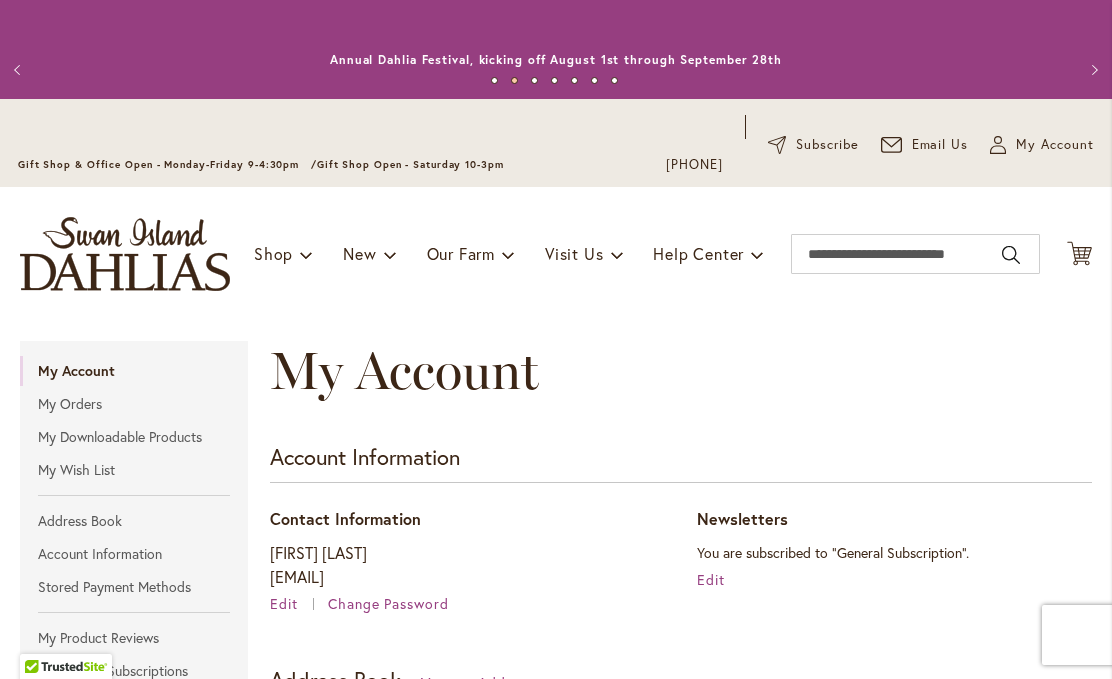 click on "Edit" at bounding box center [711, 579] 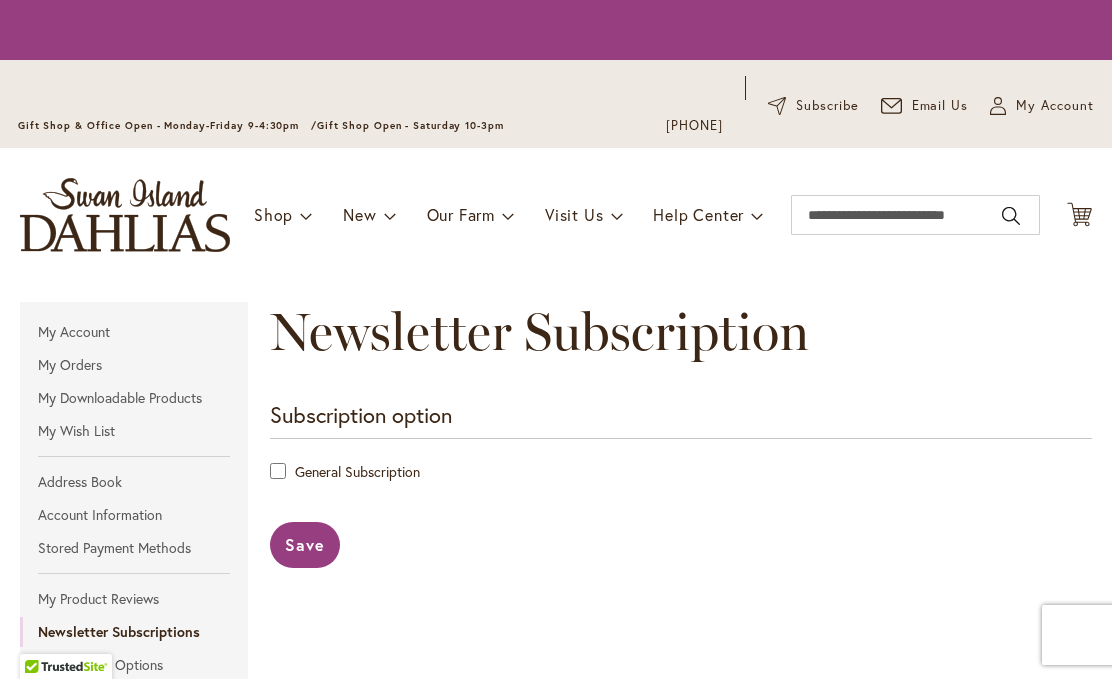 scroll, scrollTop: 0, scrollLeft: 0, axis: both 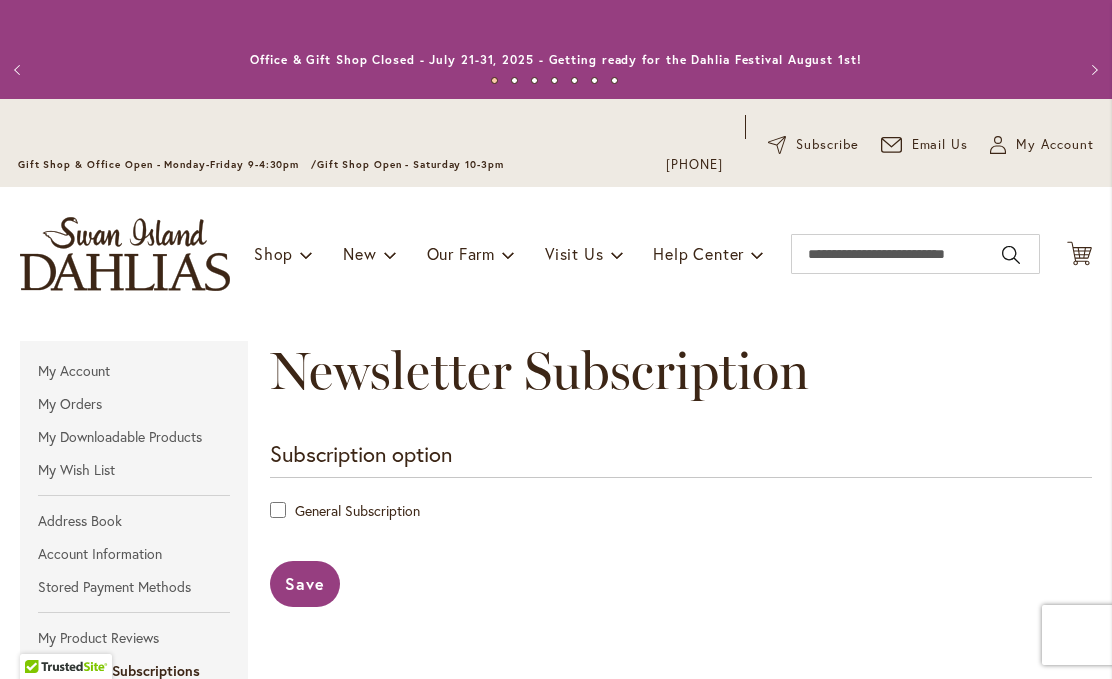 click on "Save" at bounding box center (305, 584) 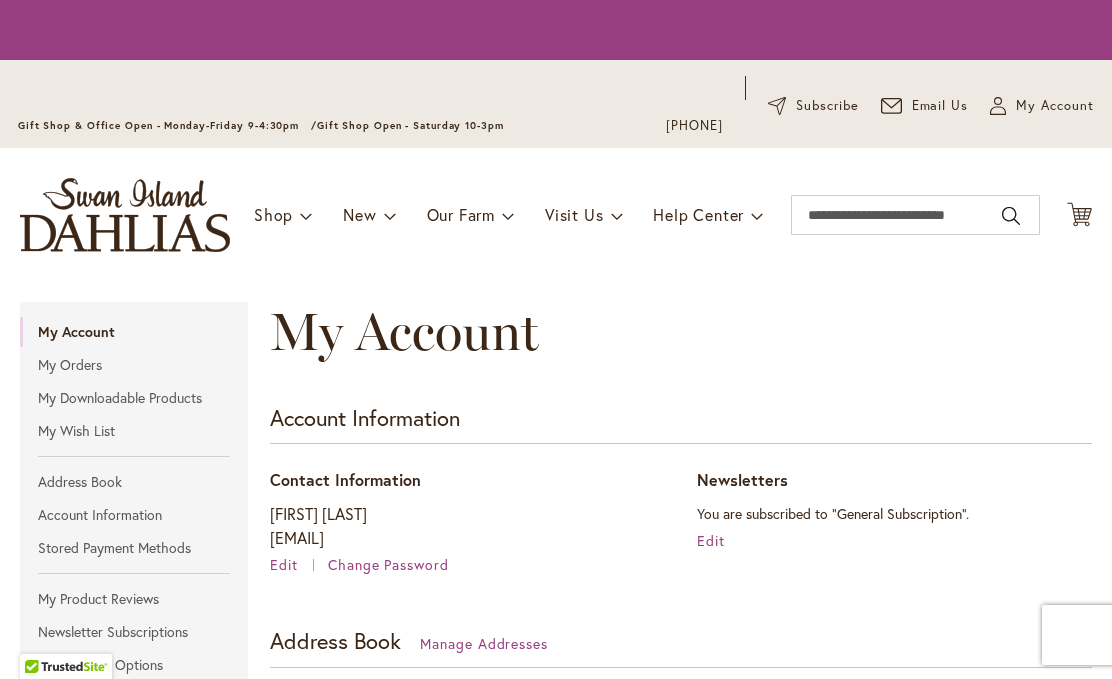 scroll, scrollTop: 0, scrollLeft: 0, axis: both 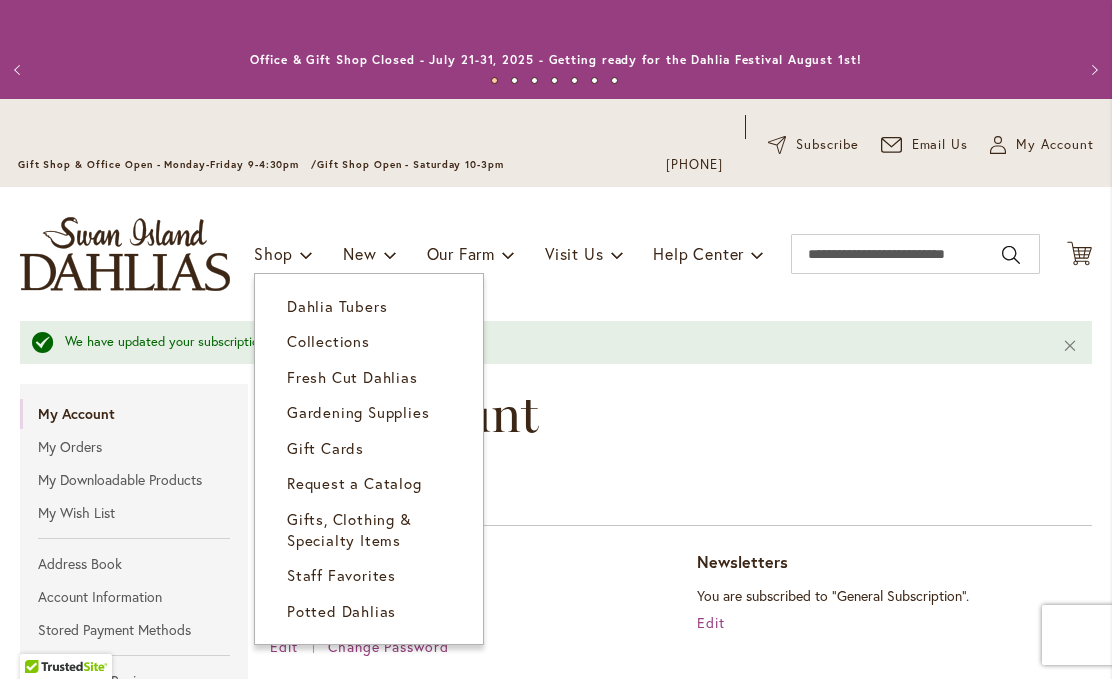 click on "Dahlia Tubers" at bounding box center [369, 306] 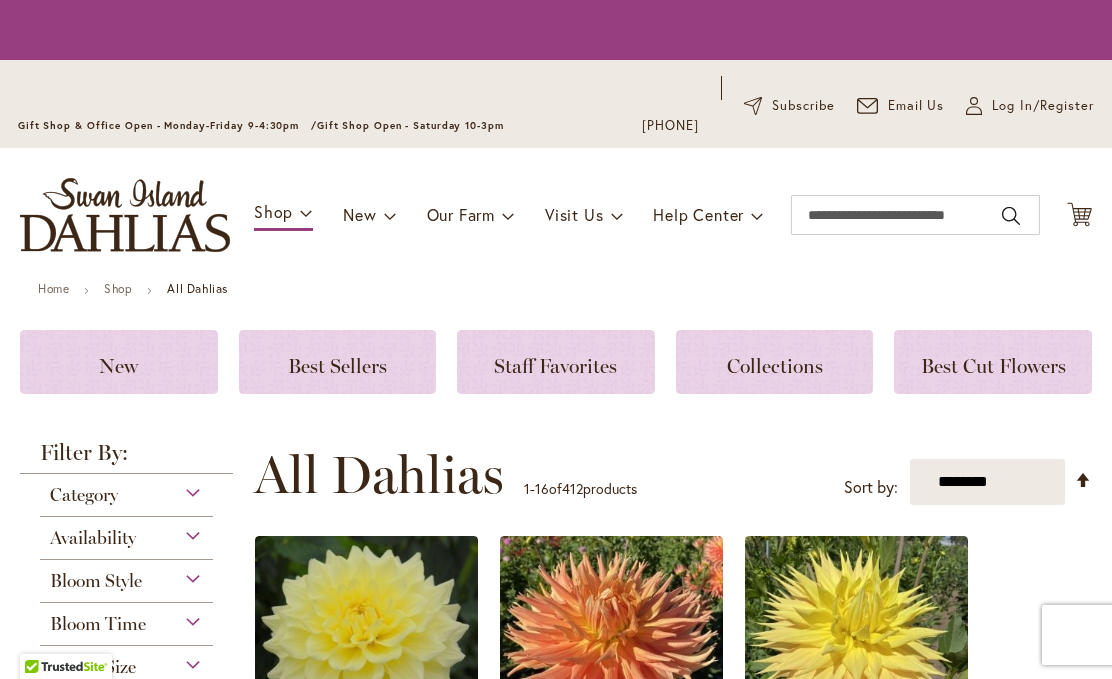 scroll, scrollTop: 0, scrollLeft: 0, axis: both 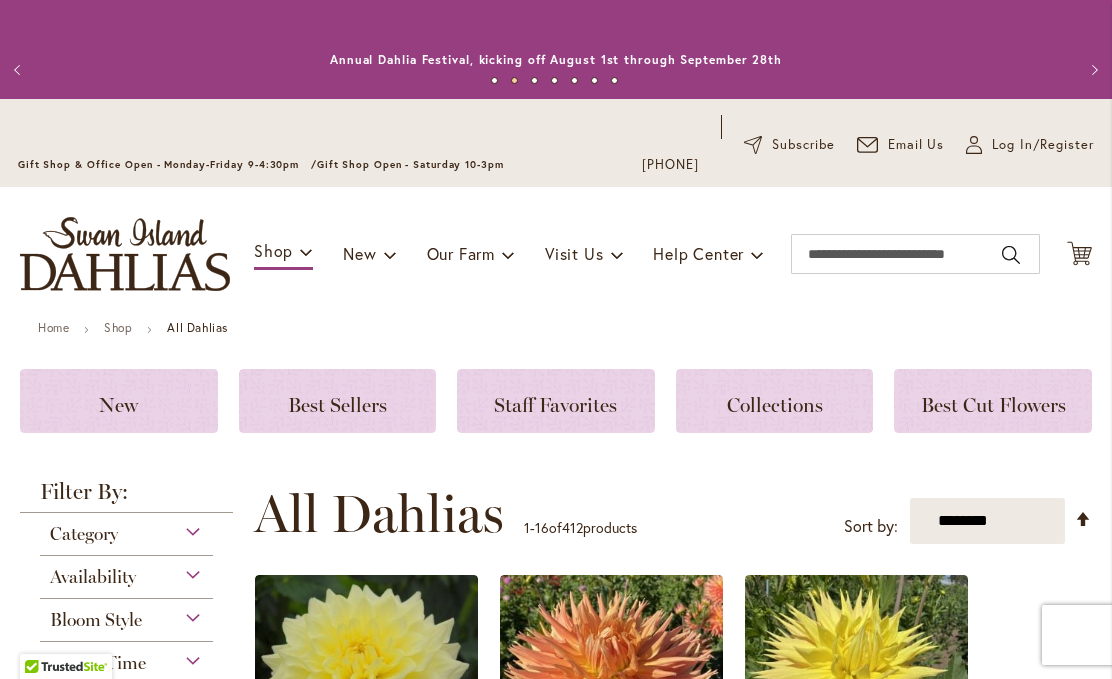 click on "Best Cut Flowers" 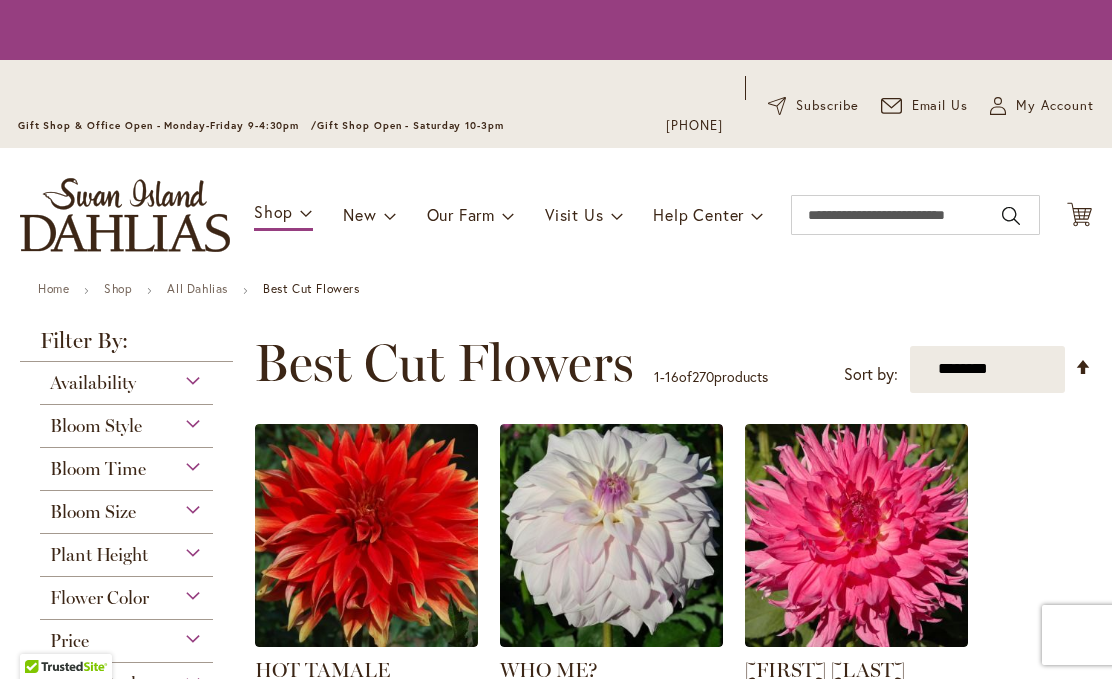 scroll, scrollTop: 0, scrollLeft: 0, axis: both 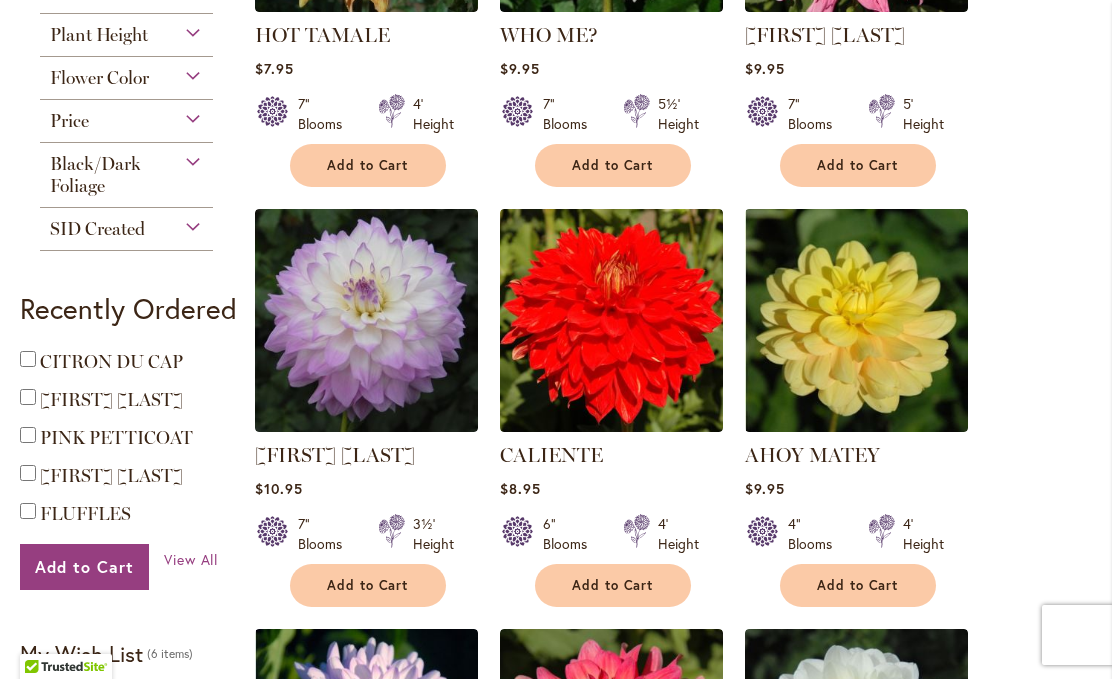 click on "Add to Cart" at bounding box center (368, 585) 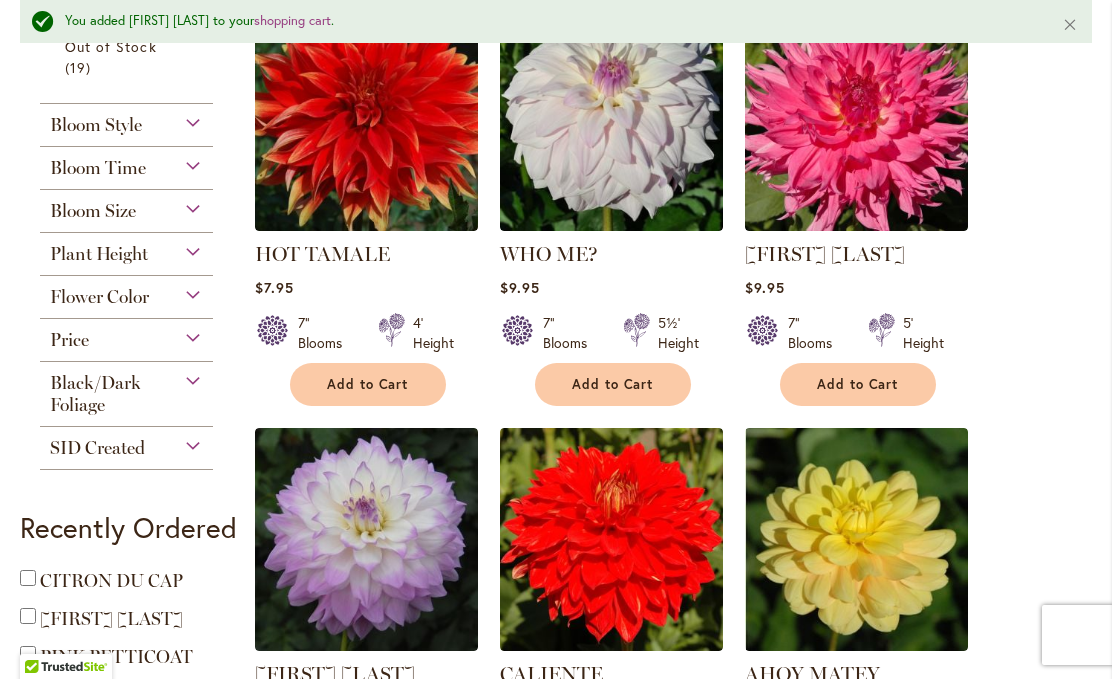 scroll, scrollTop: 515, scrollLeft: 0, axis: vertical 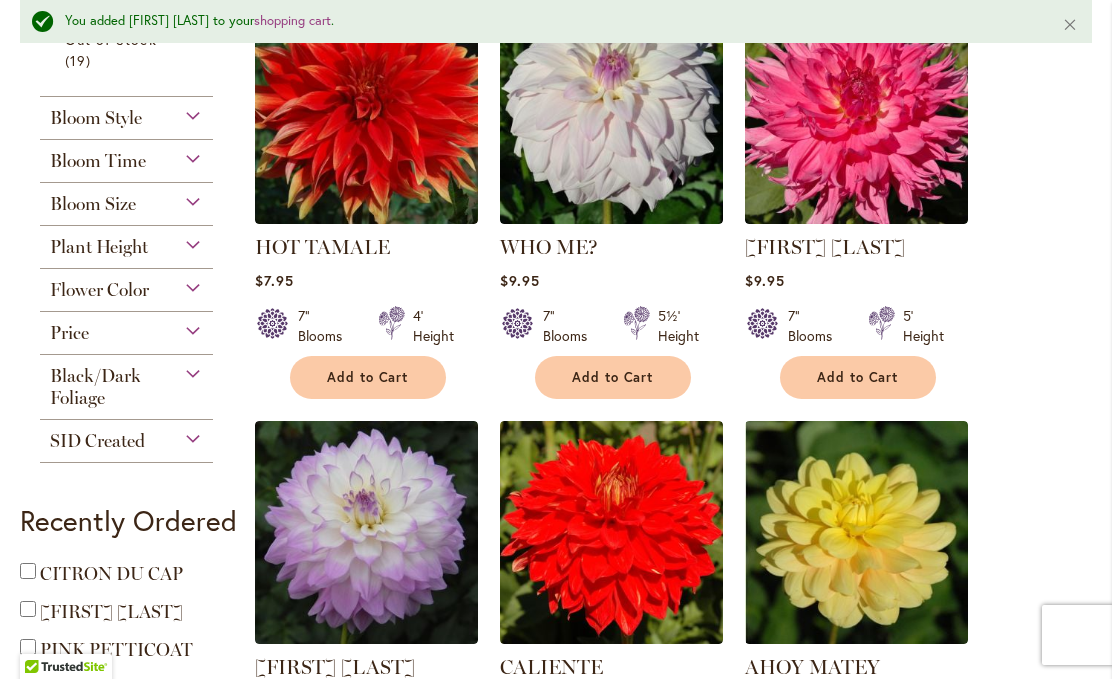 click on "Plant Height" at bounding box center [126, 242] 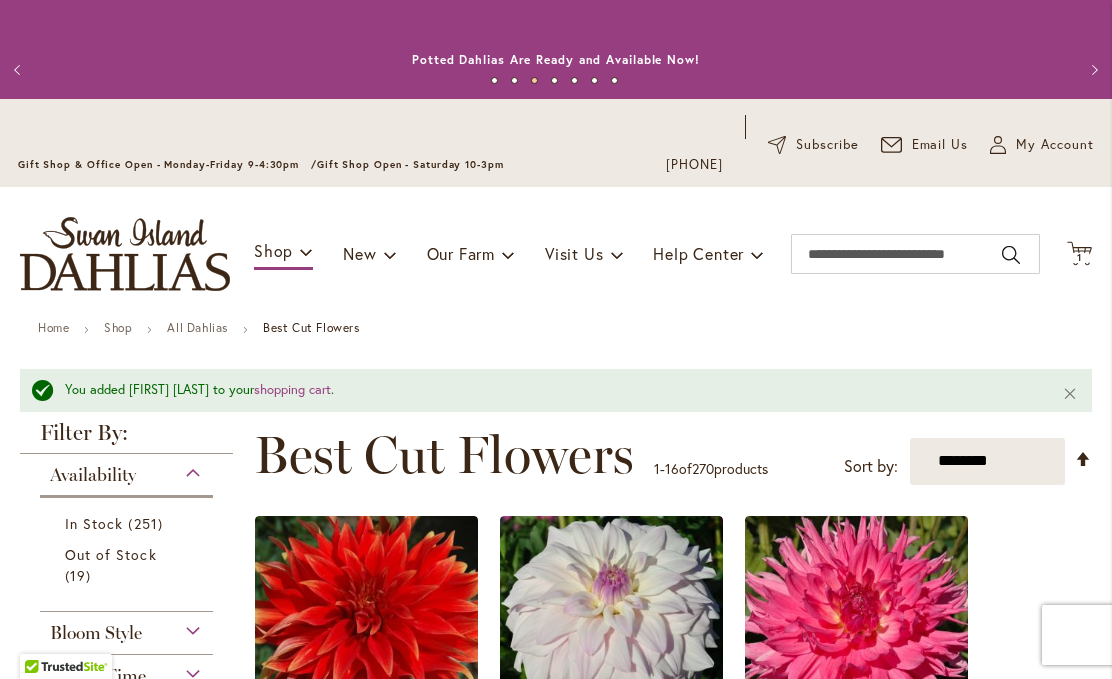 scroll, scrollTop: 0, scrollLeft: 0, axis: both 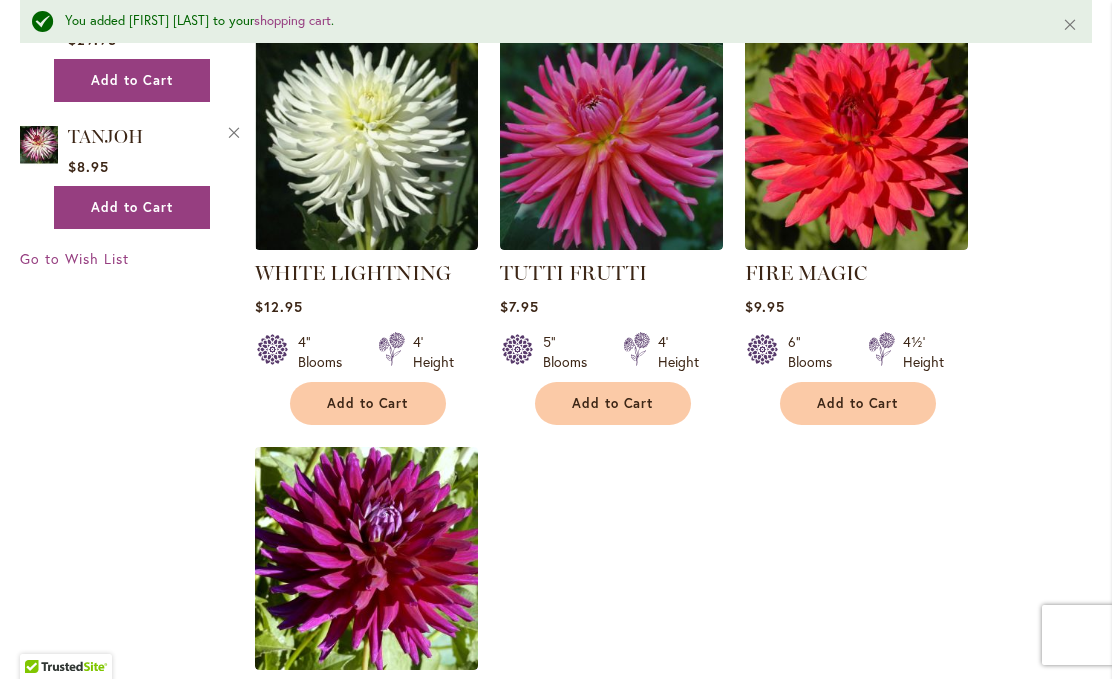 click on "Add to Cart" at bounding box center [613, 403] 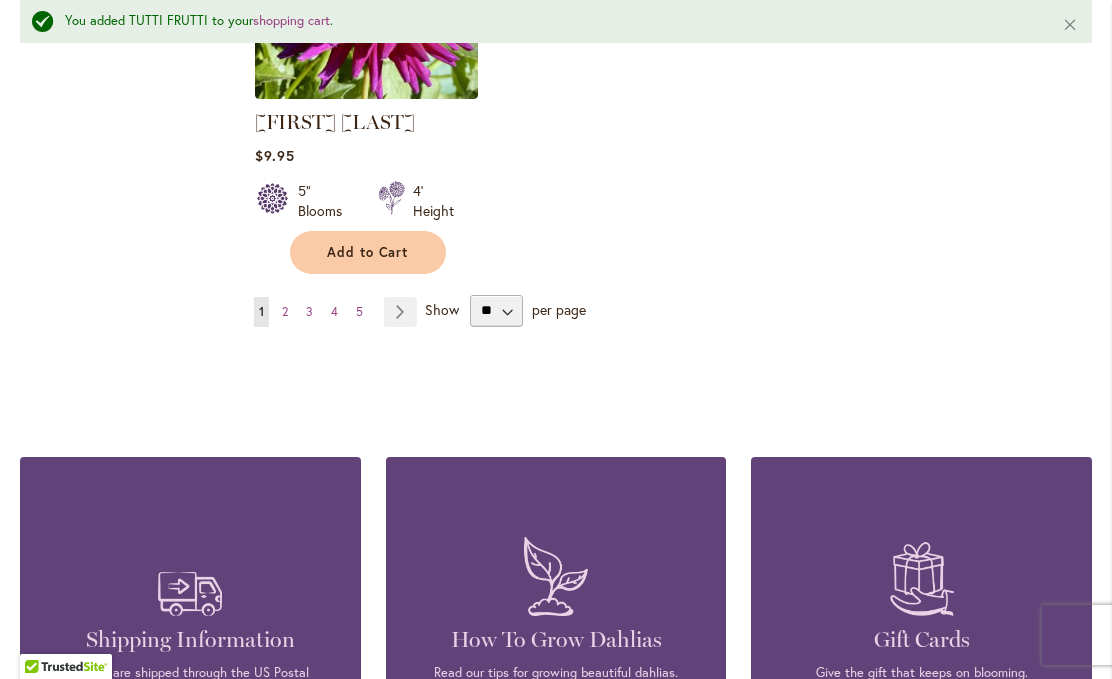 scroll, scrollTop: 2732, scrollLeft: 0, axis: vertical 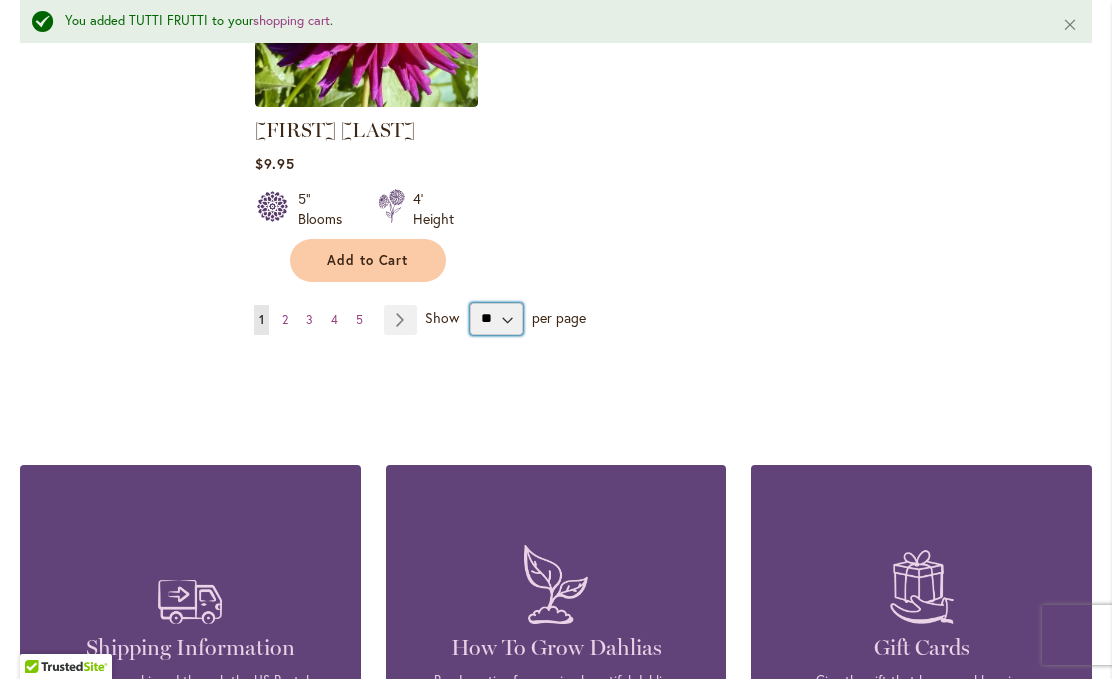click on "**
**
**
**" at bounding box center (496, 319) 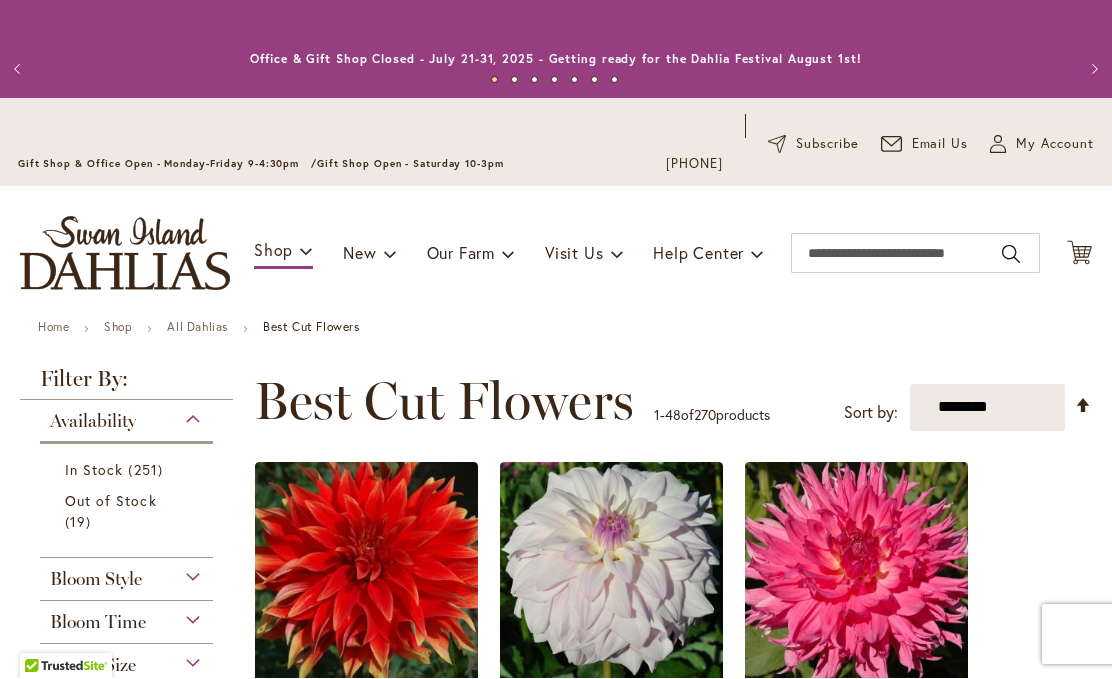 scroll, scrollTop: 1, scrollLeft: 0, axis: vertical 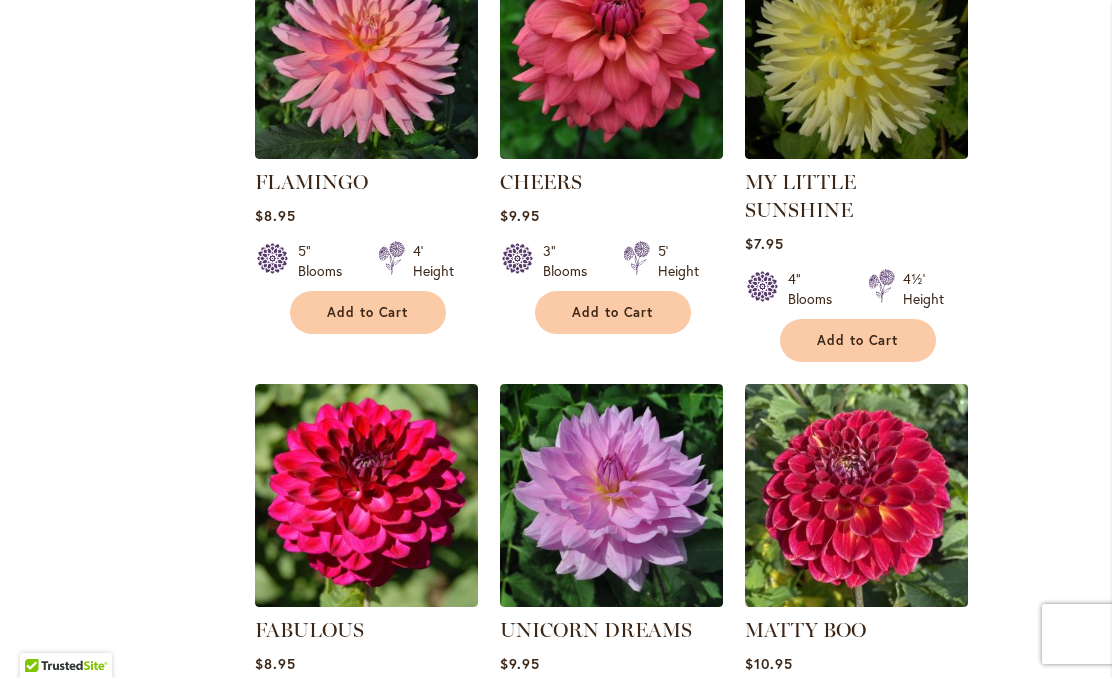 click on "Add to Cart" at bounding box center (368, 313) 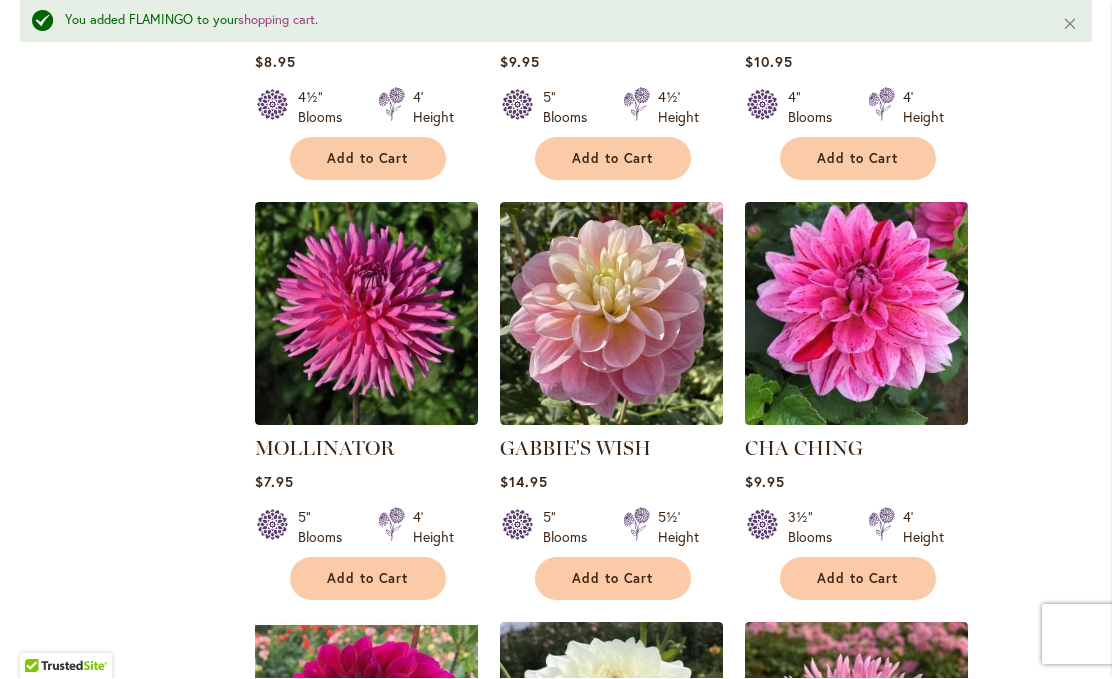 scroll, scrollTop: 5382, scrollLeft: 0, axis: vertical 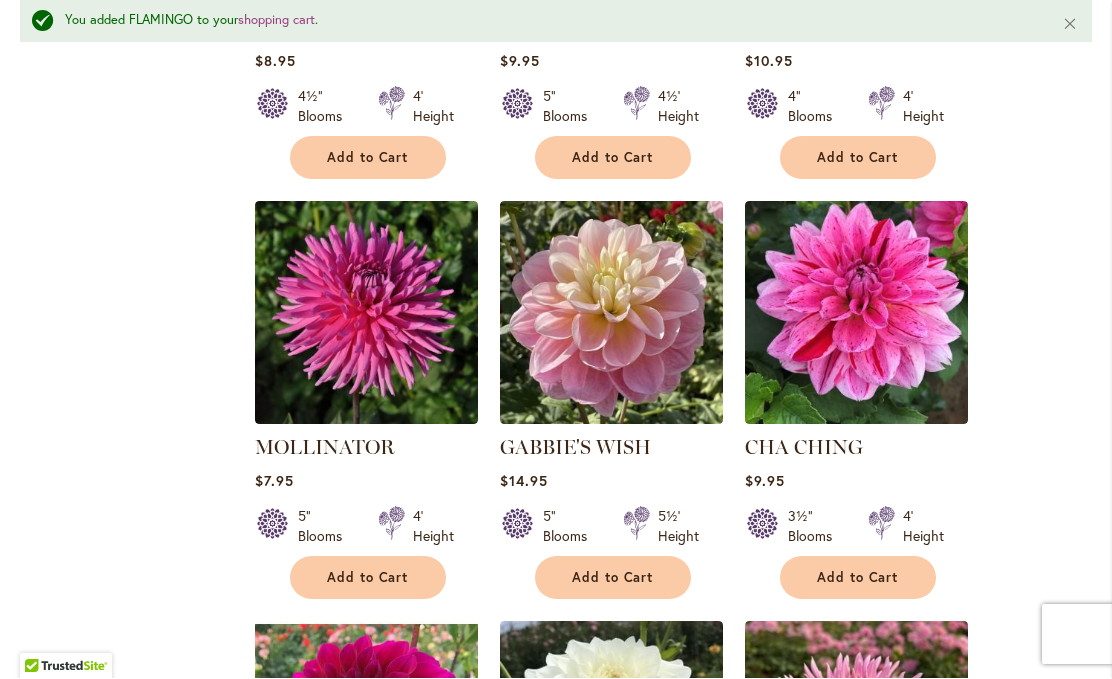 click on "Add to Cart" at bounding box center (613, 578) 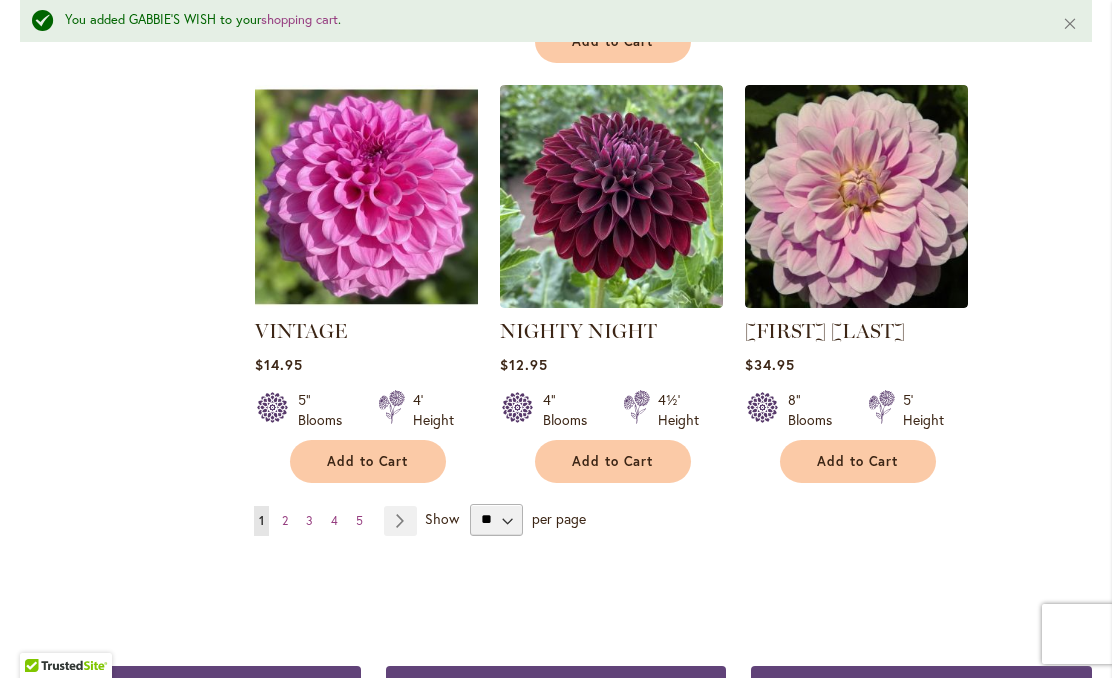 scroll, scrollTop: 6791, scrollLeft: 0, axis: vertical 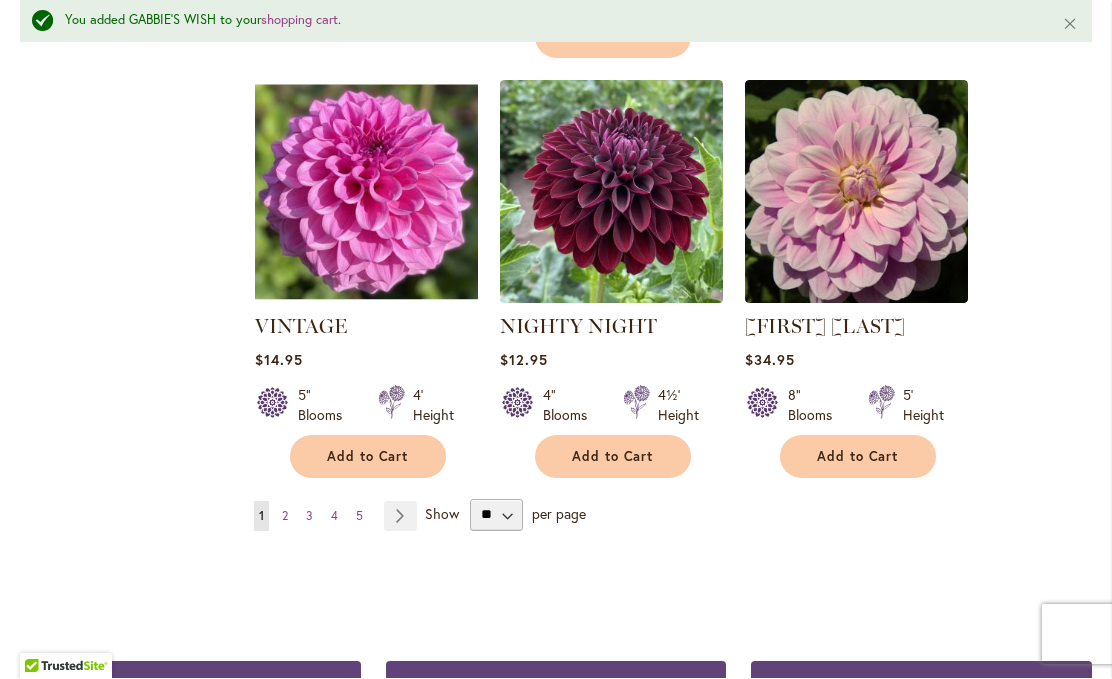 click on "Page
Next" at bounding box center (400, 517) 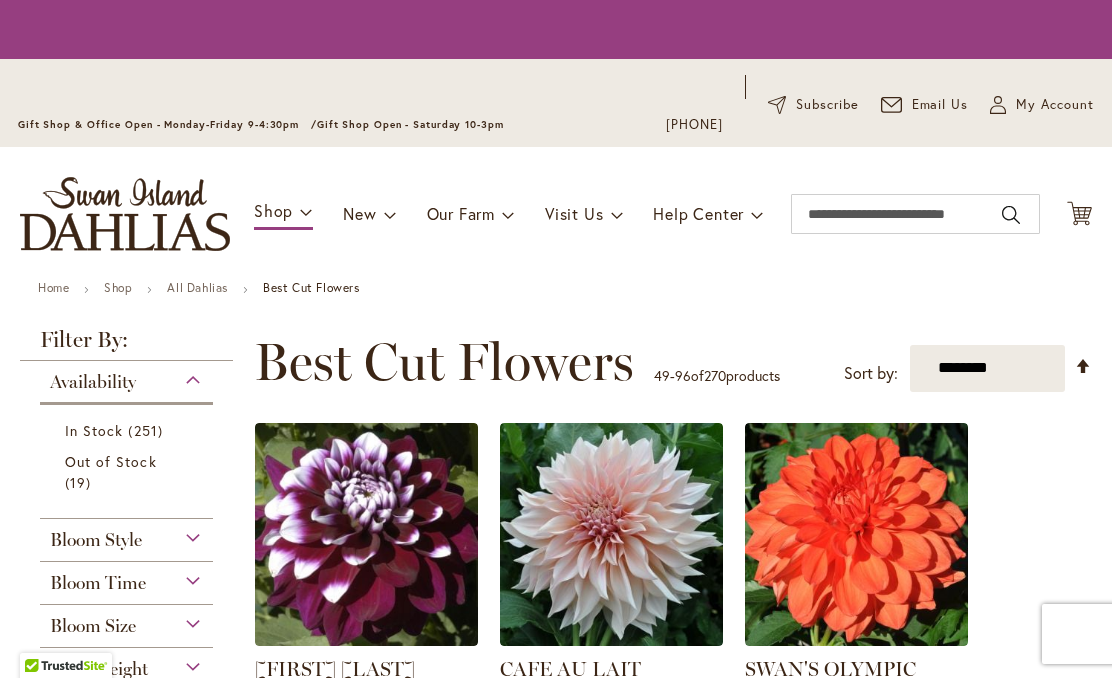 scroll, scrollTop: 1, scrollLeft: 0, axis: vertical 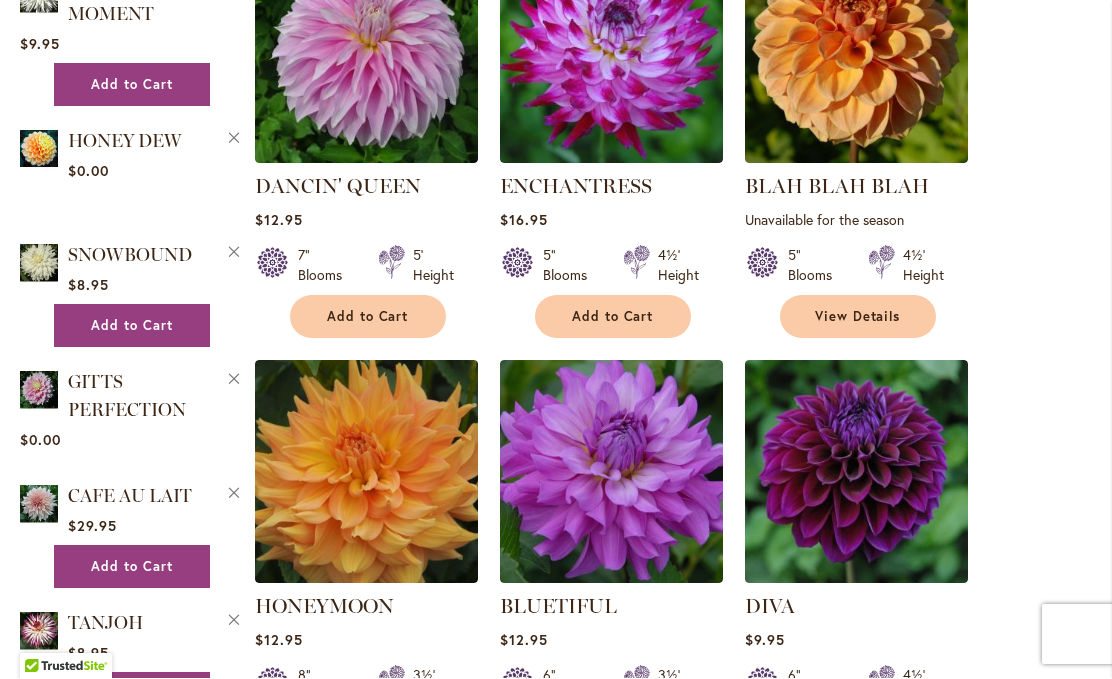 click on "Add to Cart" at bounding box center [368, 317] 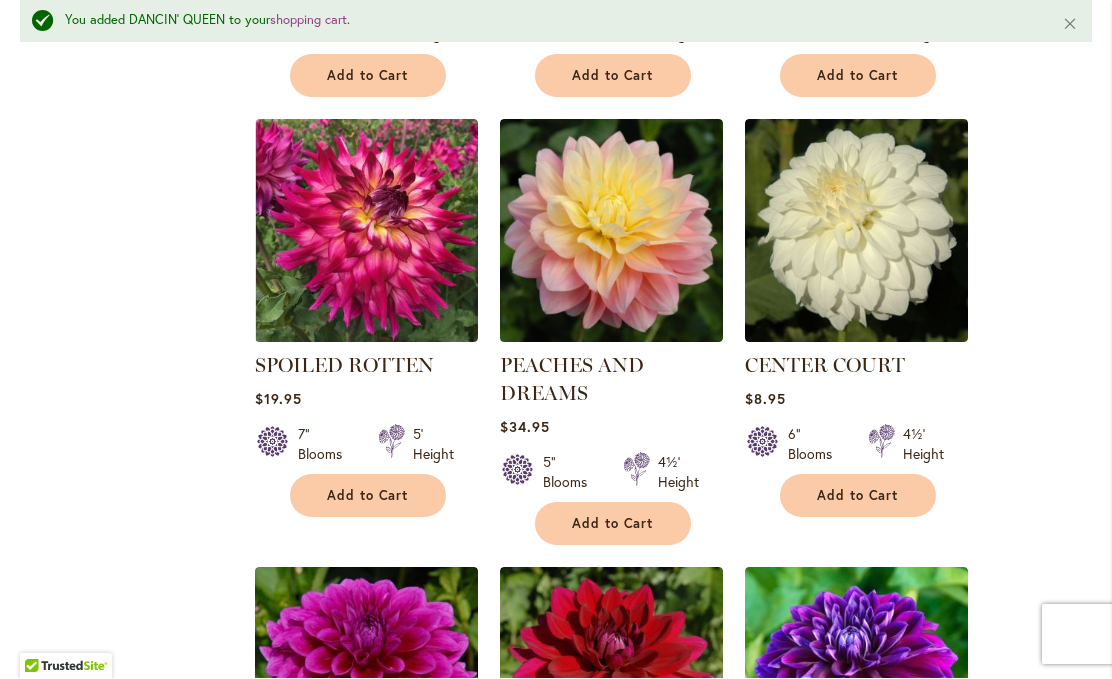 scroll, scrollTop: 2948, scrollLeft: 0, axis: vertical 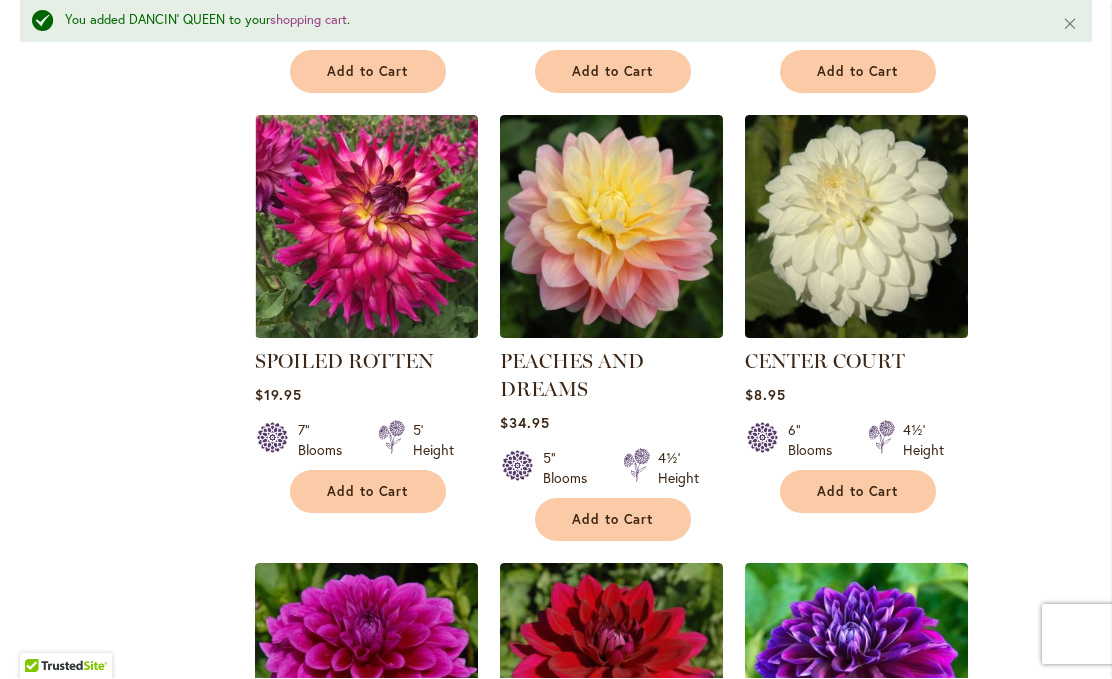 click on "Add to Cart" at bounding box center [613, 520] 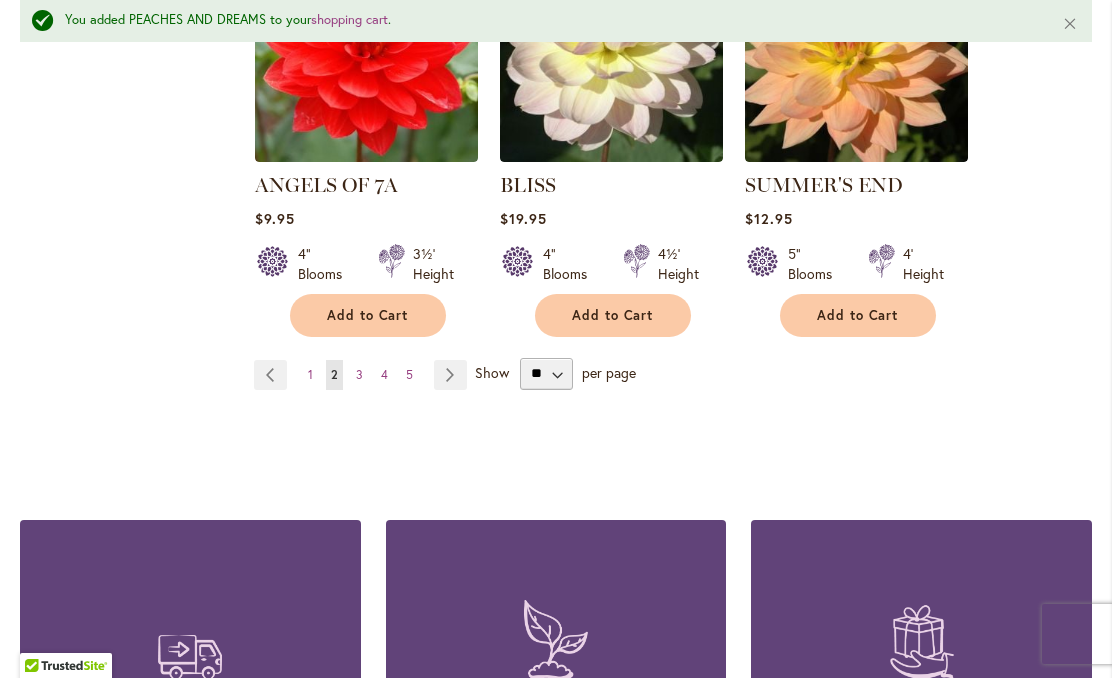 scroll, scrollTop: 6975, scrollLeft: 0, axis: vertical 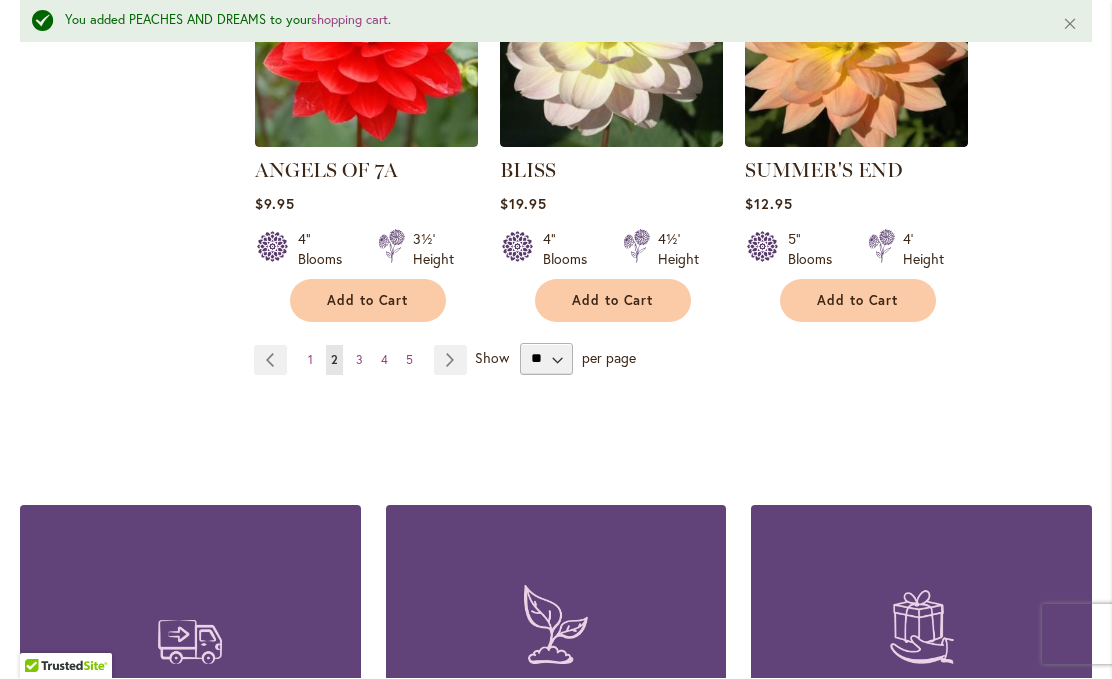 click on "Page
Next" at bounding box center [450, 361] 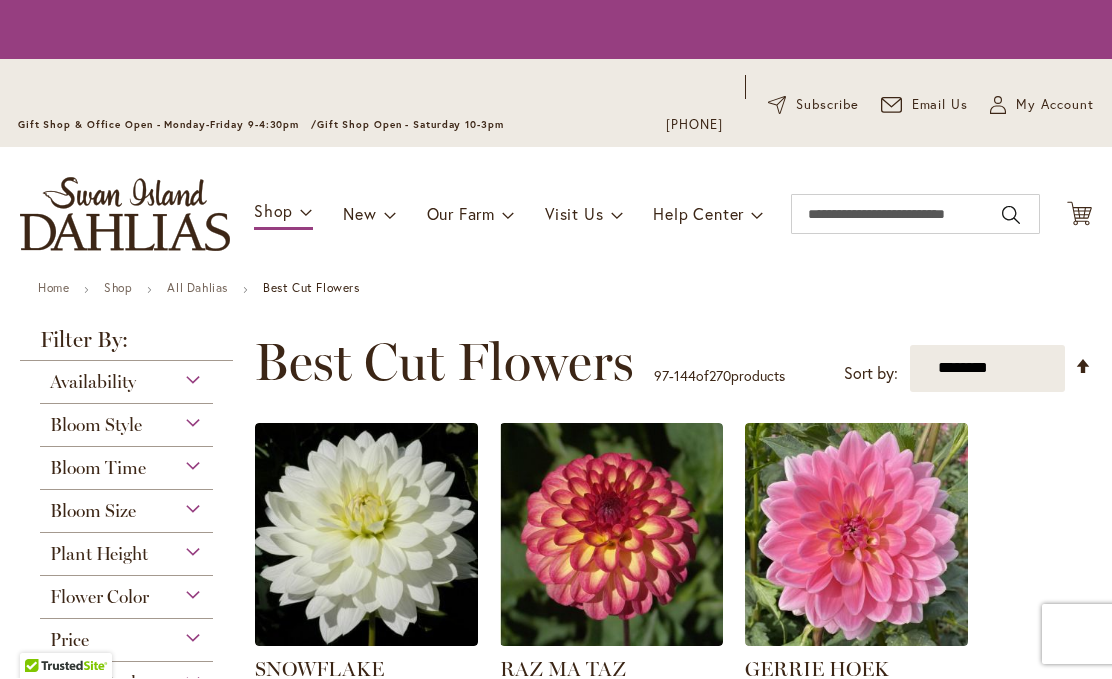 scroll, scrollTop: 1, scrollLeft: 0, axis: vertical 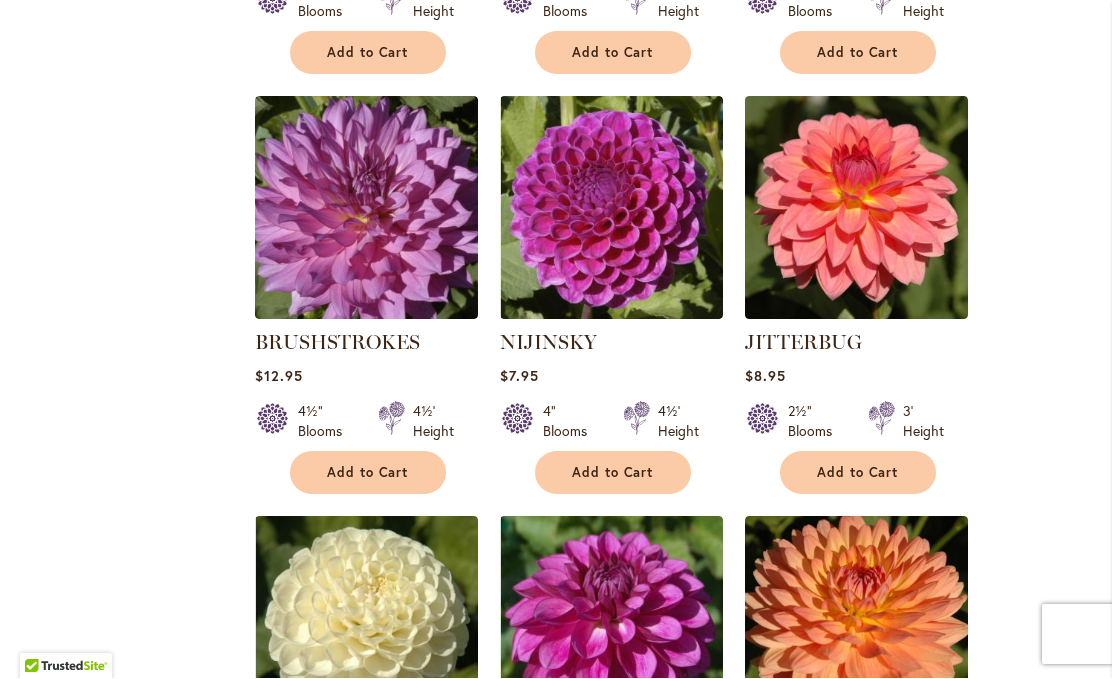 click on "Add to Cart" at bounding box center (858, 473) 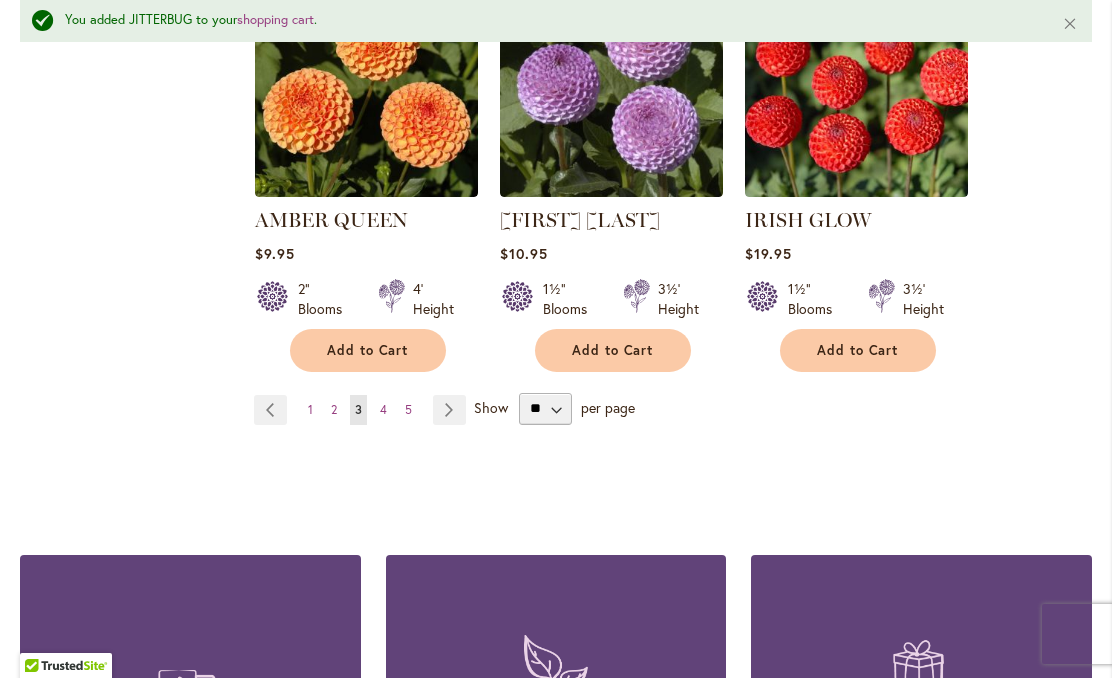 scroll, scrollTop: 6829, scrollLeft: 0, axis: vertical 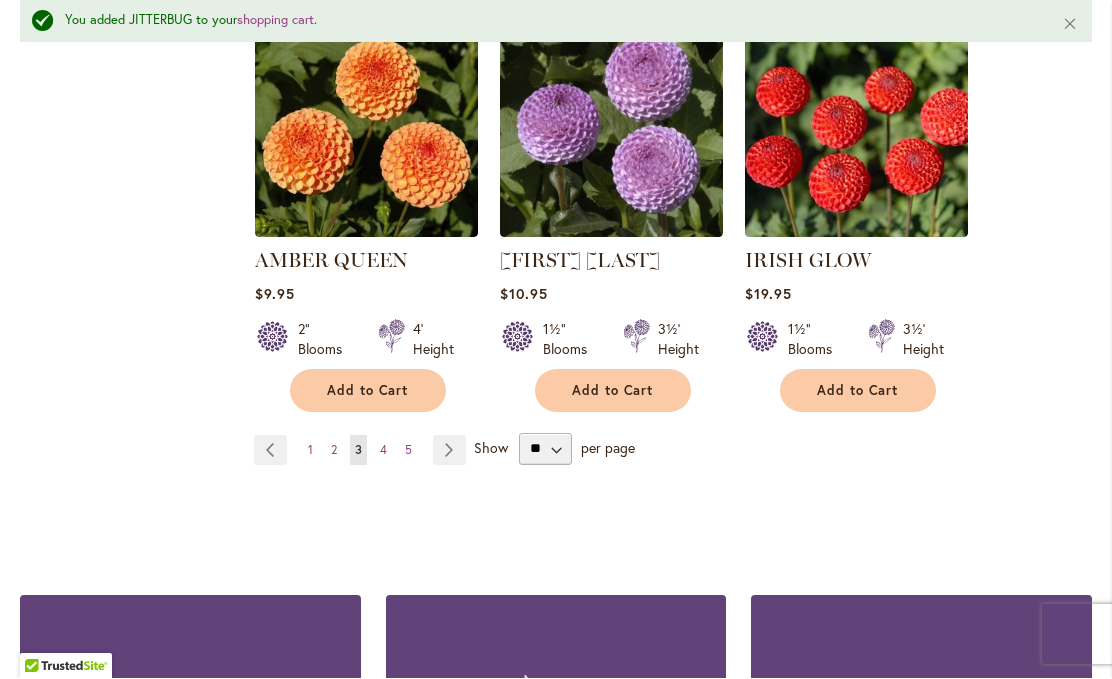 click on "Page
Next" at bounding box center (449, 451) 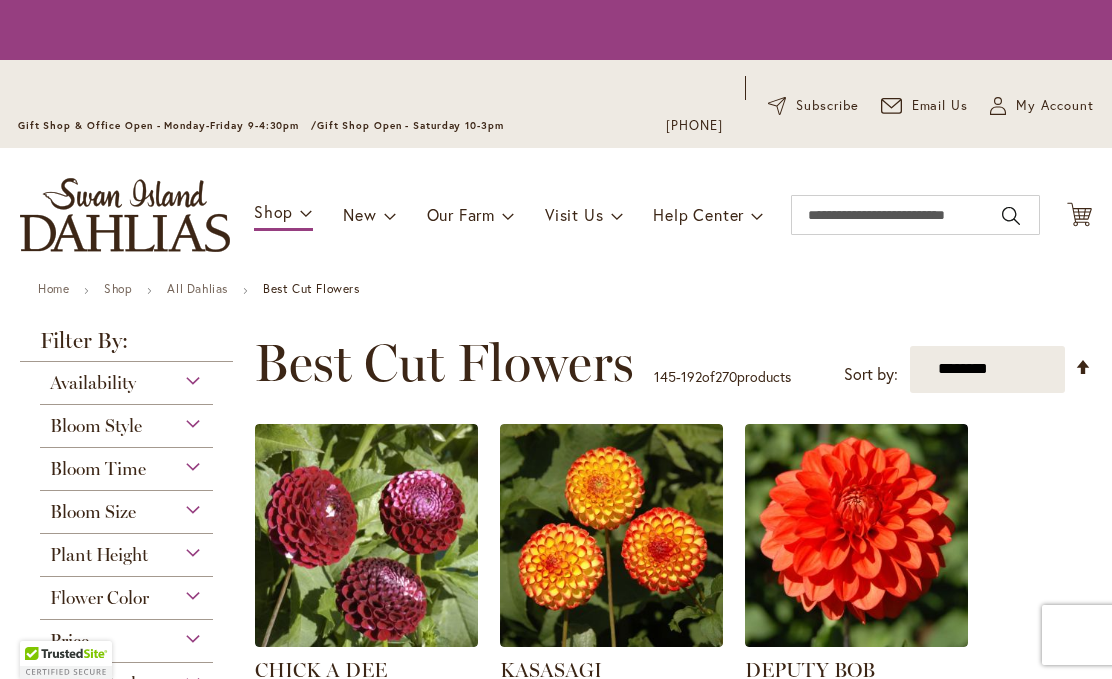 scroll, scrollTop: 0, scrollLeft: 0, axis: both 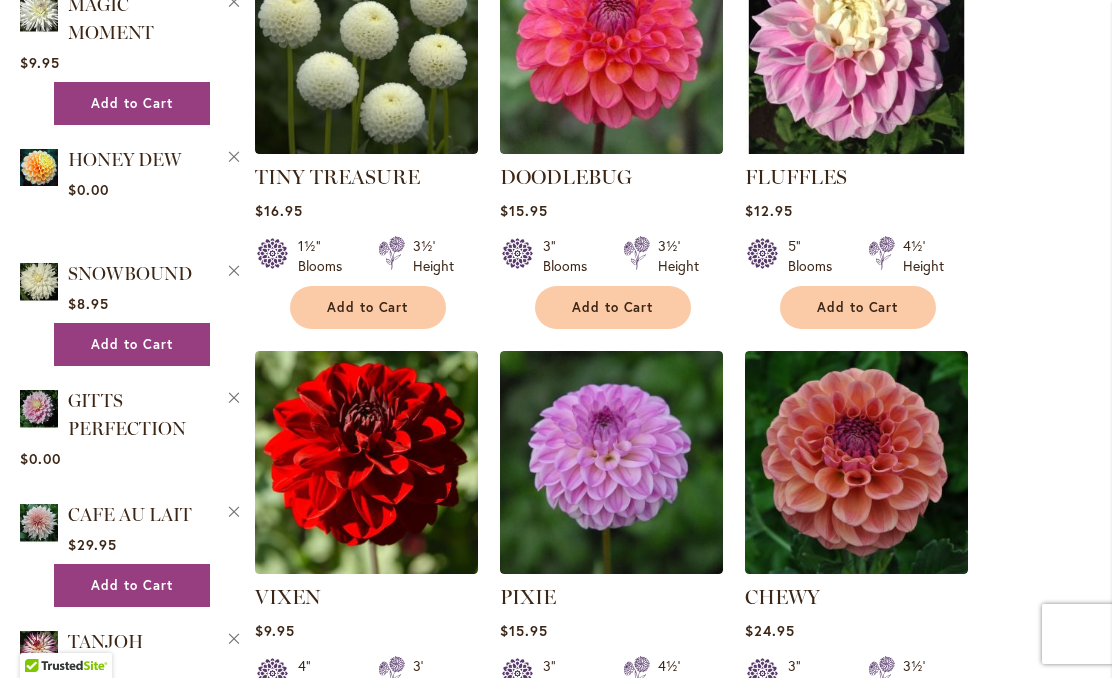 click on "Add to Cart" at bounding box center (858, 308) 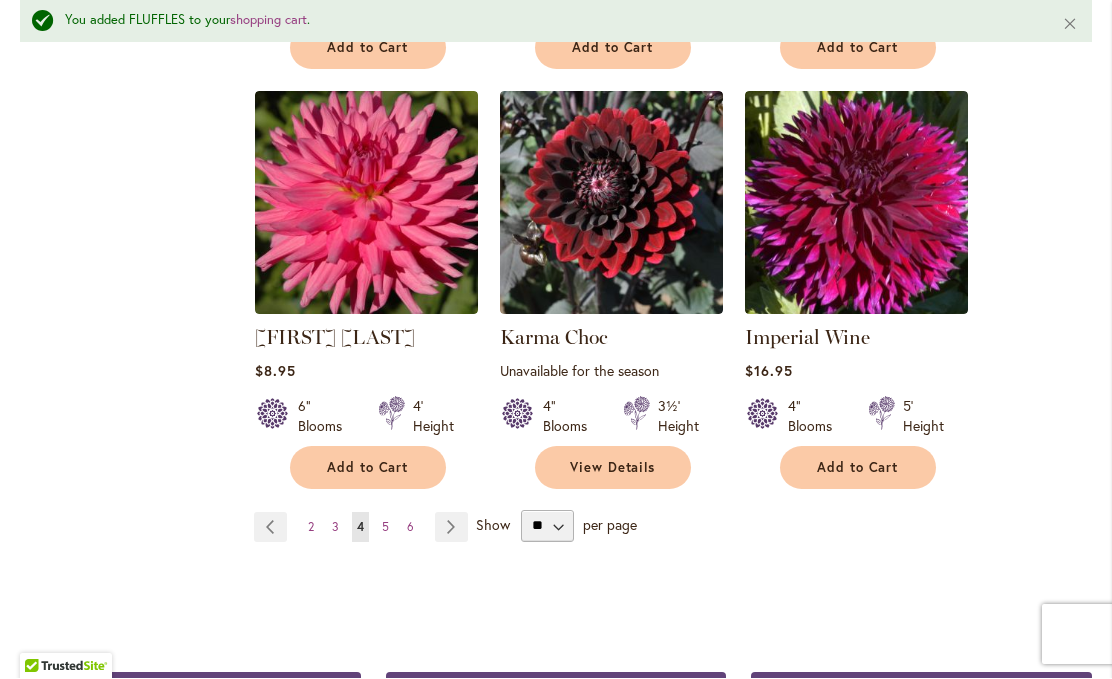 scroll, scrollTop: 6787, scrollLeft: 0, axis: vertical 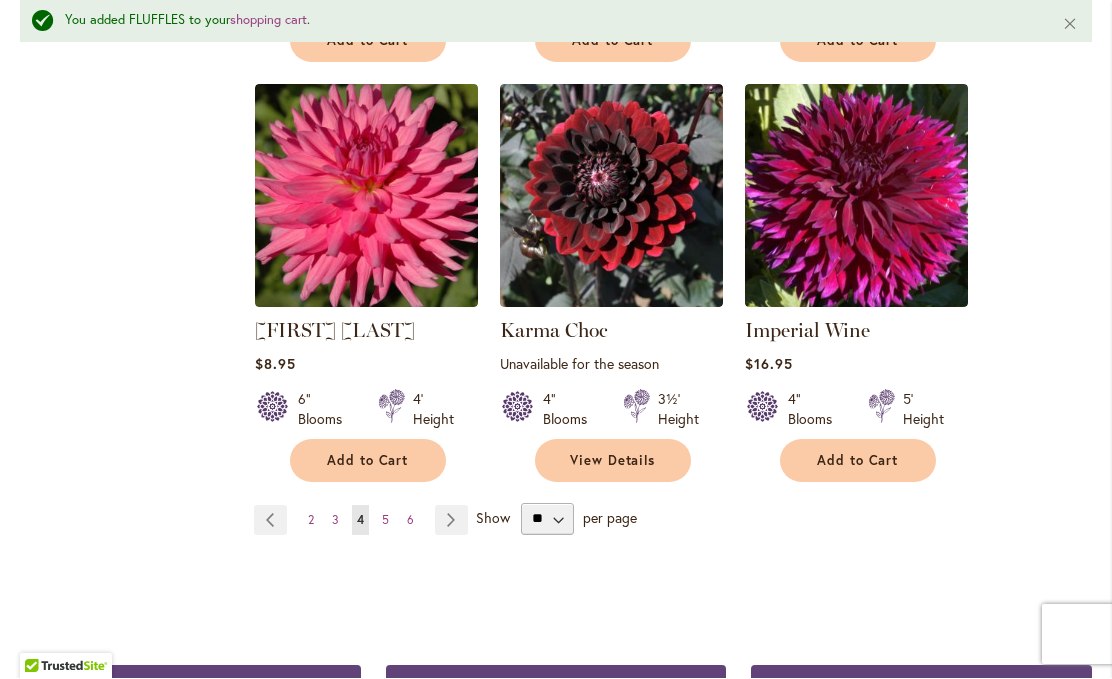 click on "Page
Next" at bounding box center [451, 521] 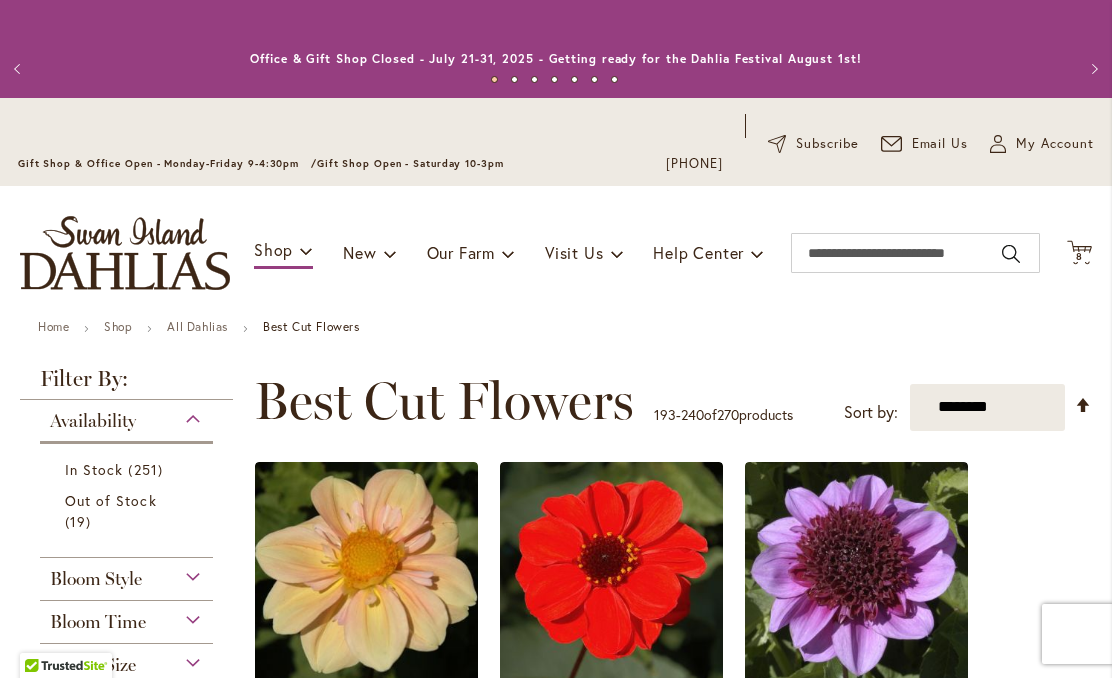 scroll, scrollTop: 1, scrollLeft: 0, axis: vertical 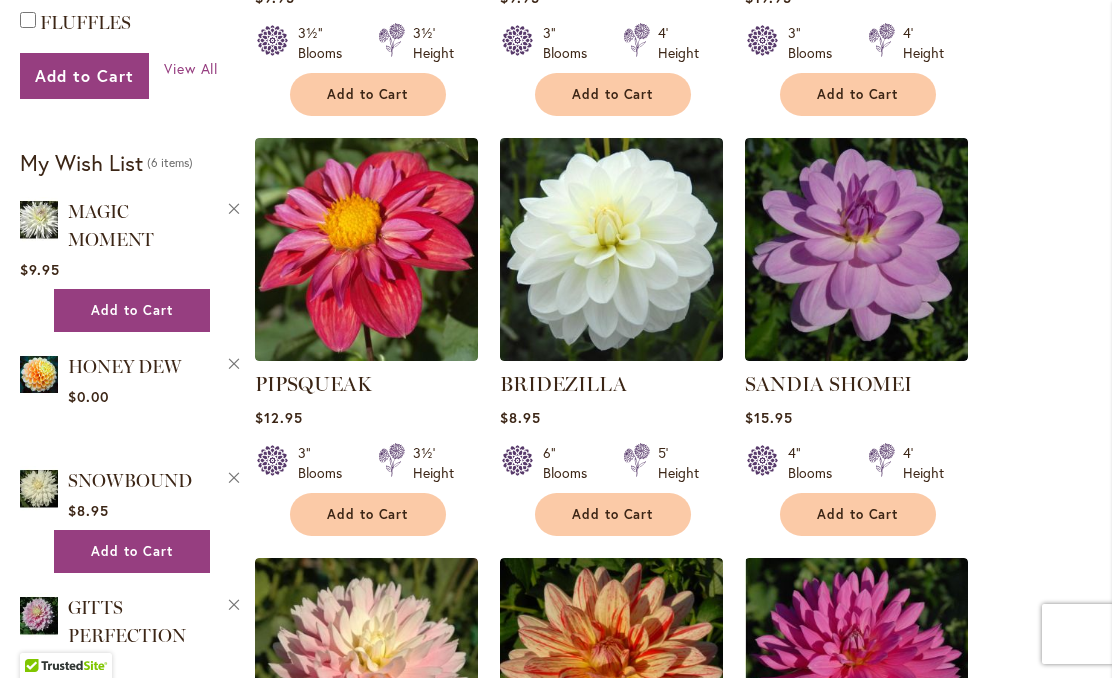 click on "Remove  HONEY DEW  from Wishlist" at bounding box center [234, 362] 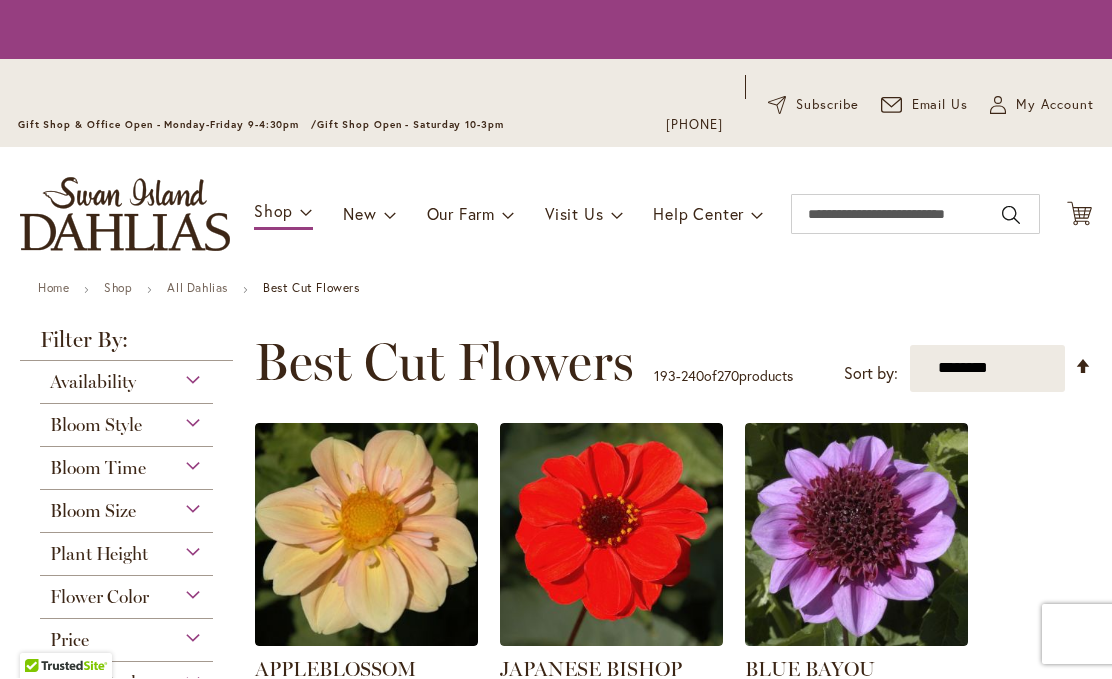 scroll, scrollTop: 1, scrollLeft: 0, axis: vertical 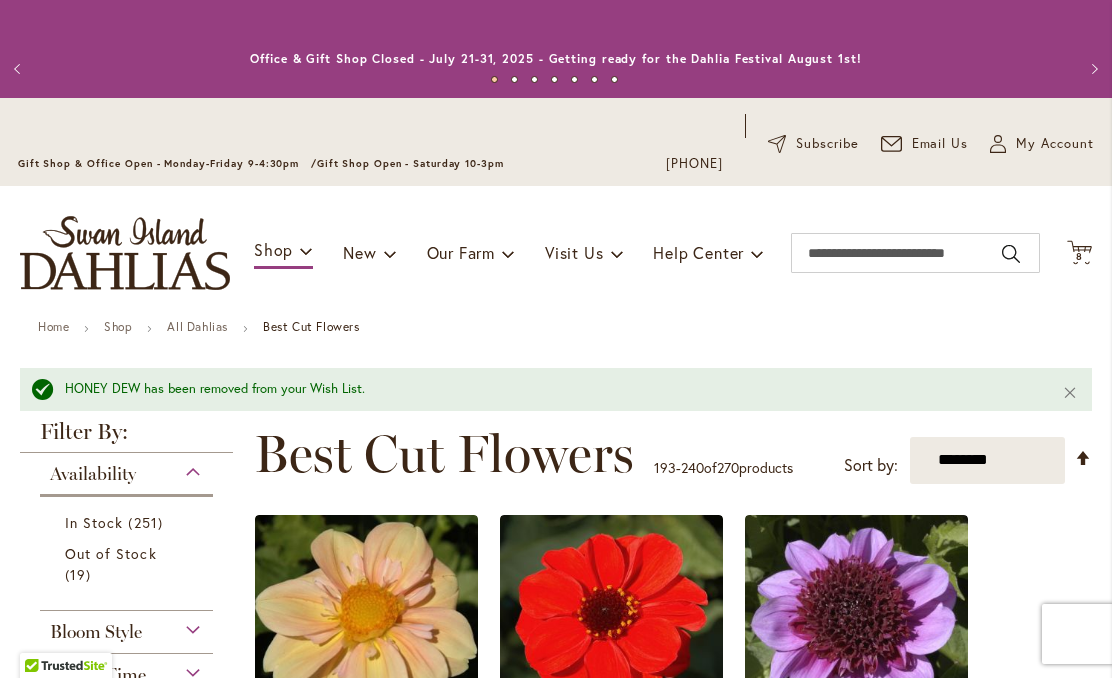 click on "8" at bounding box center (1079, 257) 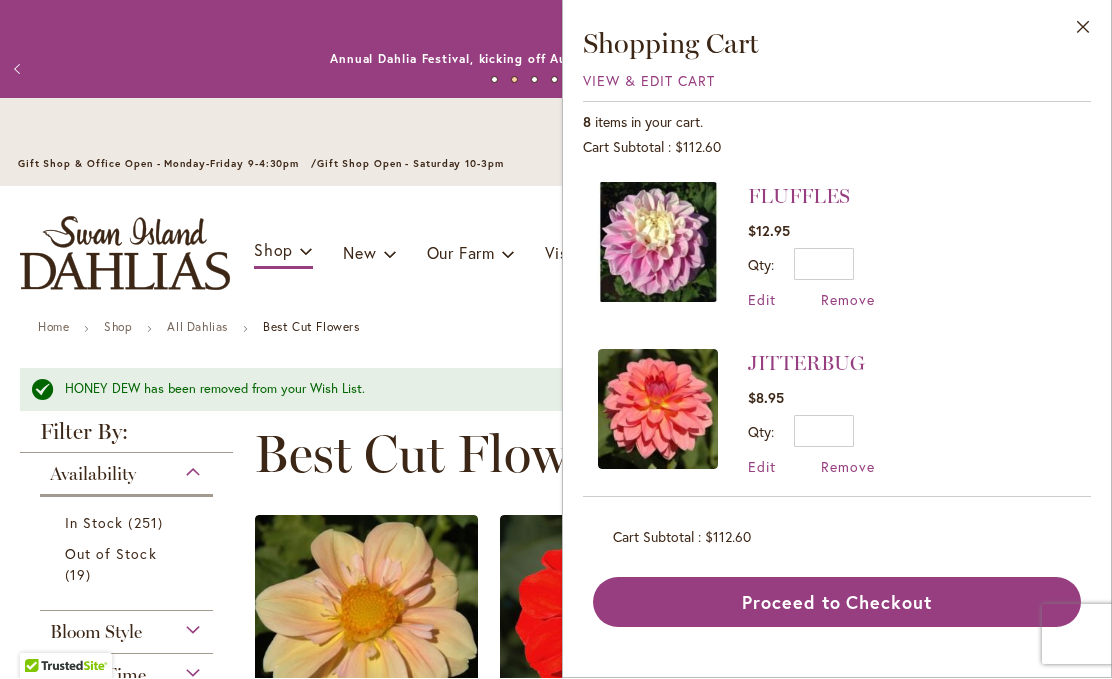 scroll, scrollTop: 0, scrollLeft: 0, axis: both 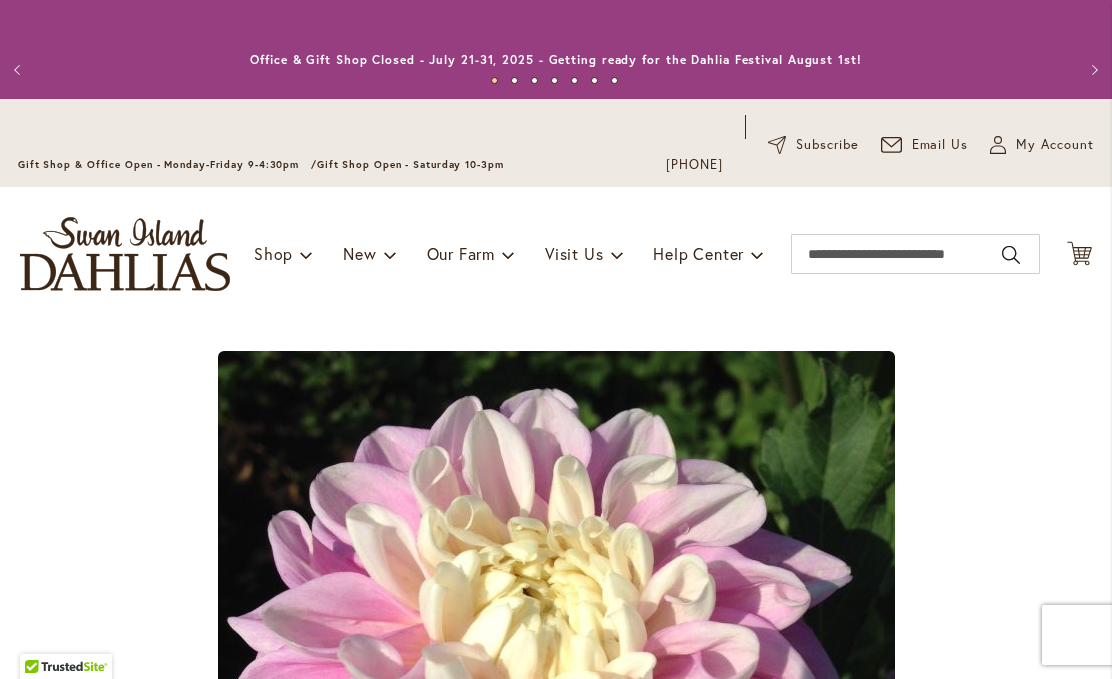 type on "*****" 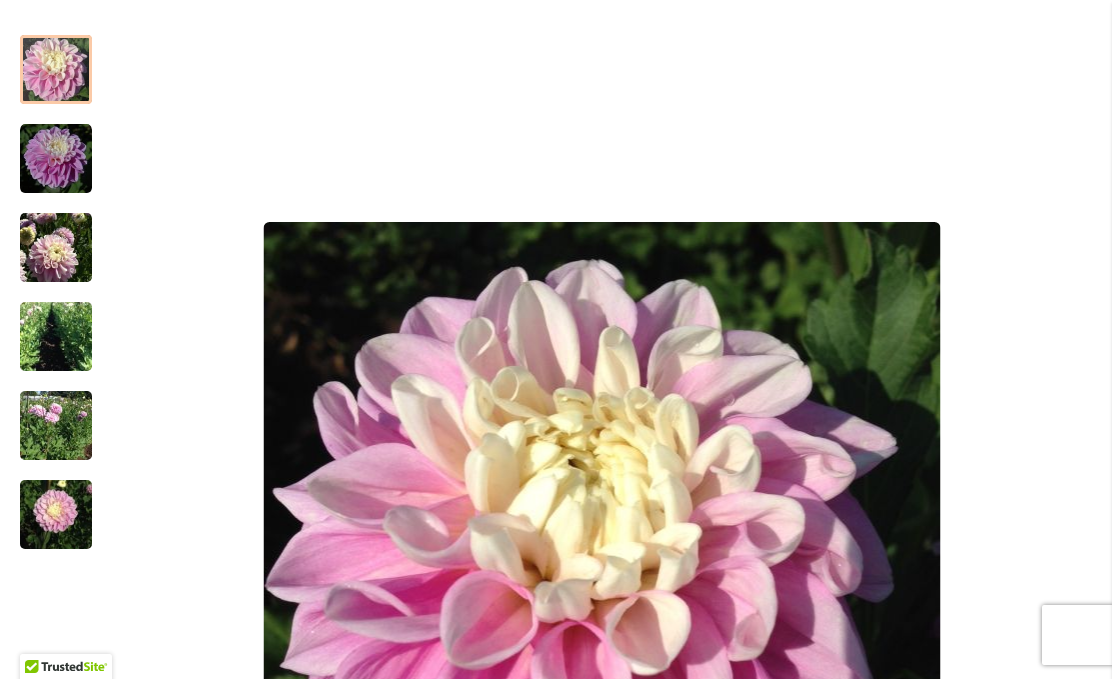 scroll, scrollTop: 331, scrollLeft: 0, axis: vertical 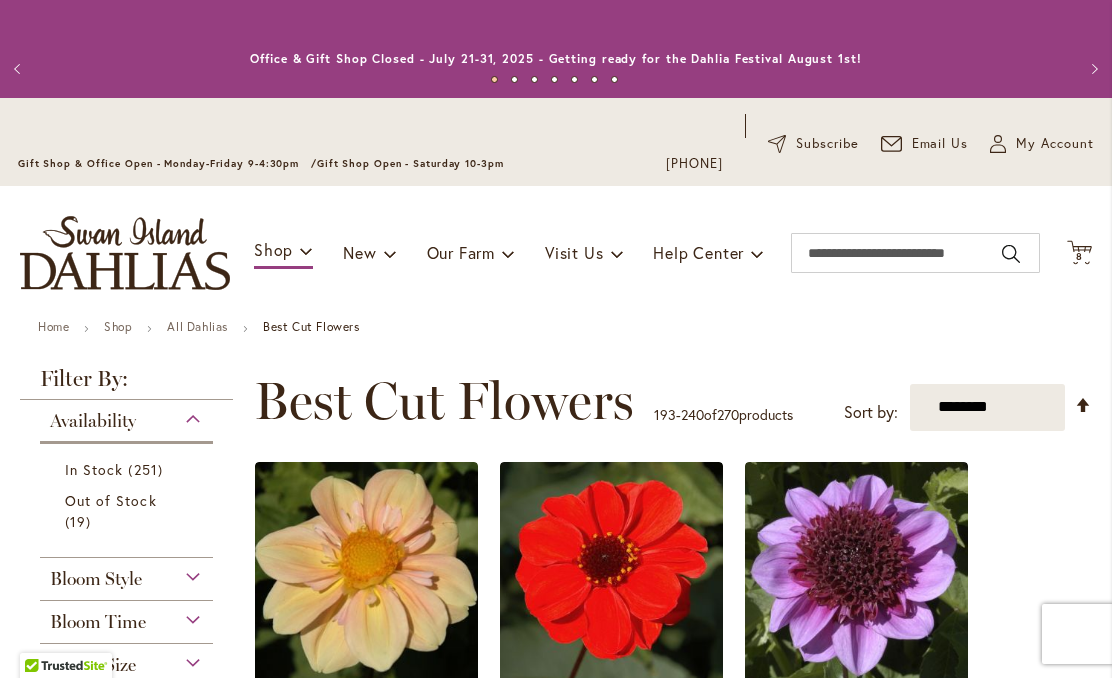 click on "Cart
.cls-1 {
fill: #231f20;
}" 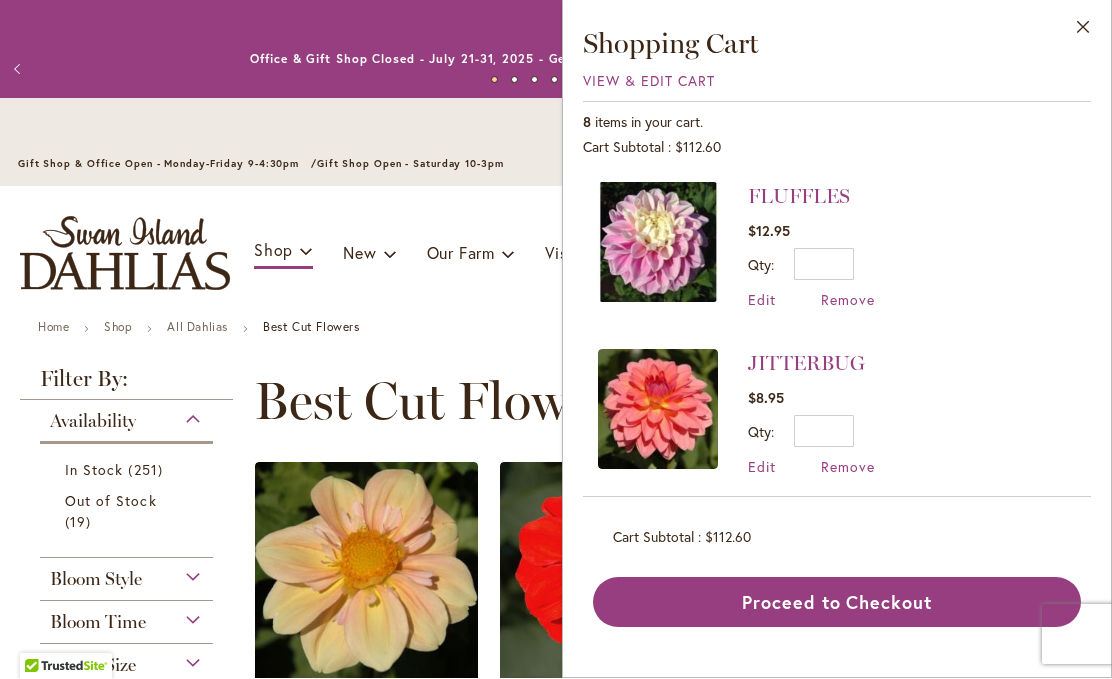 click on "JITTERBUG" at bounding box center [806, 364] 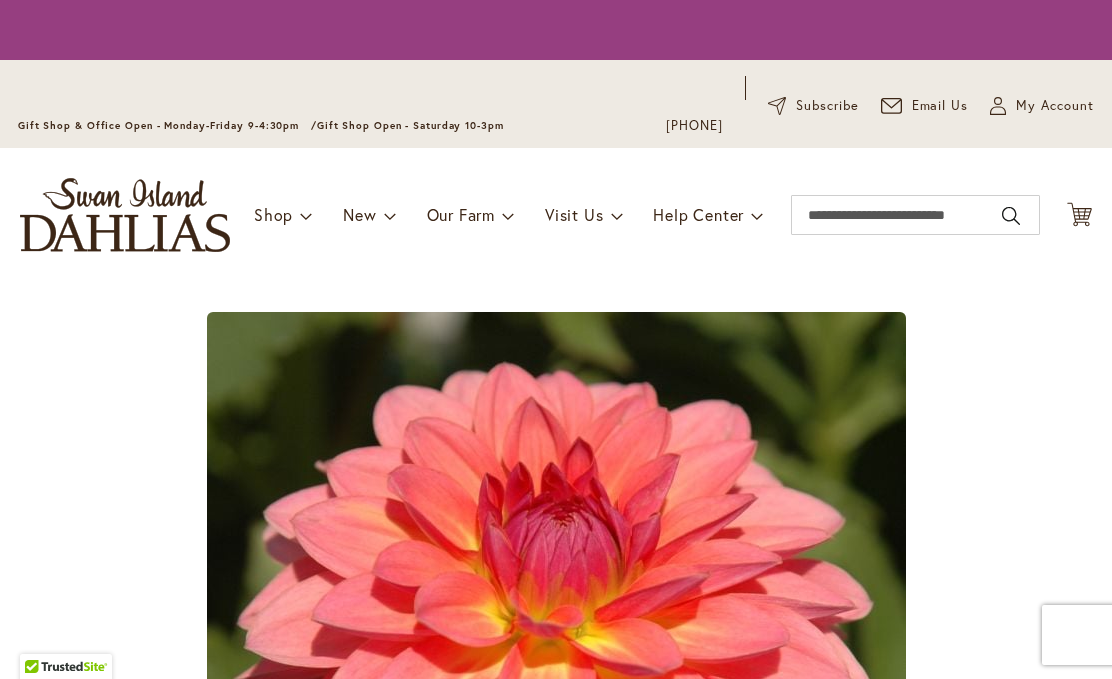 scroll, scrollTop: 0, scrollLeft: 0, axis: both 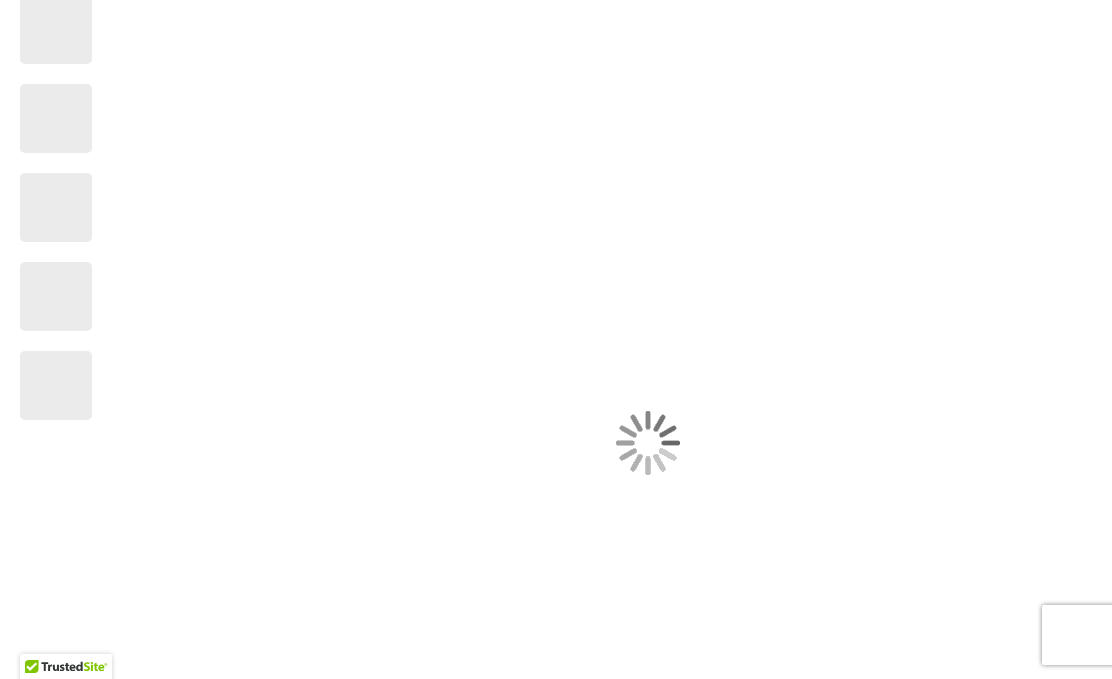 type on "*****" 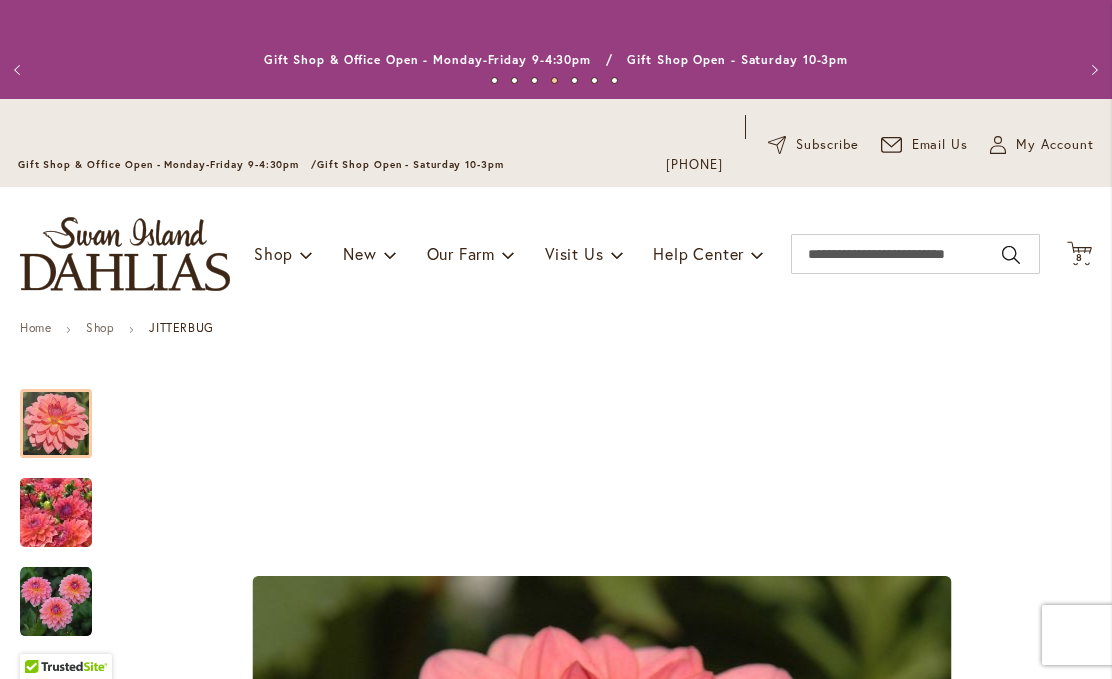 scroll, scrollTop: 0, scrollLeft: 0, axis: both 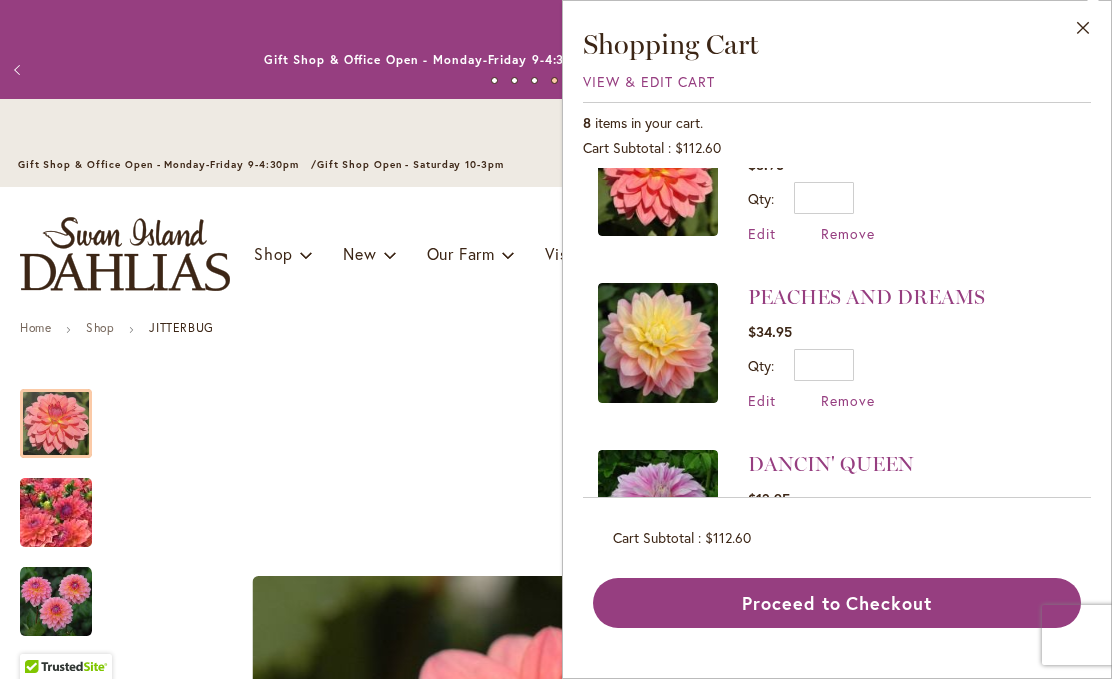 click on "PEACHES AND DREAMS" at bounding box center [866, 297] 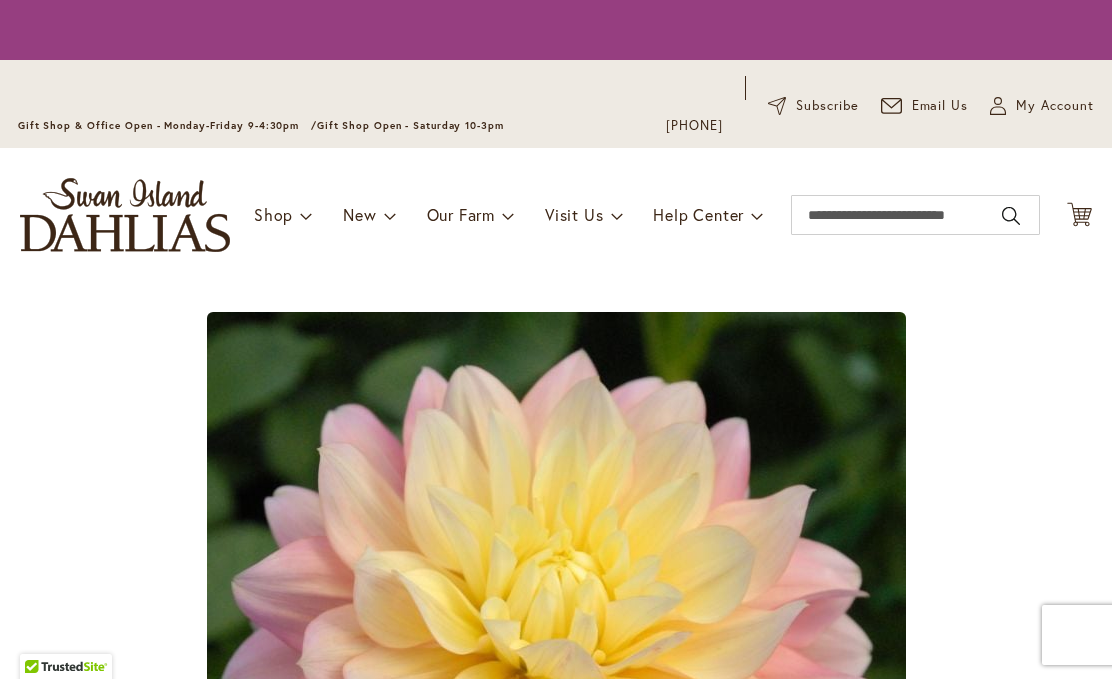 scroll, scrollTop: 0, scrollLeft: 0, axis: both 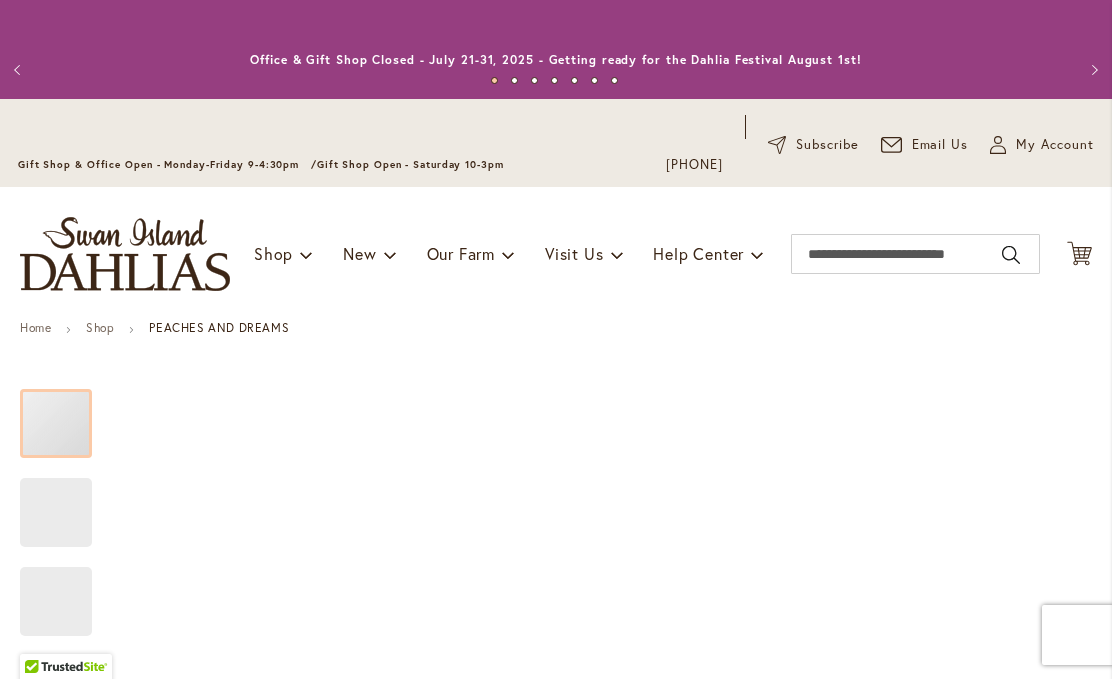 type on "*****" 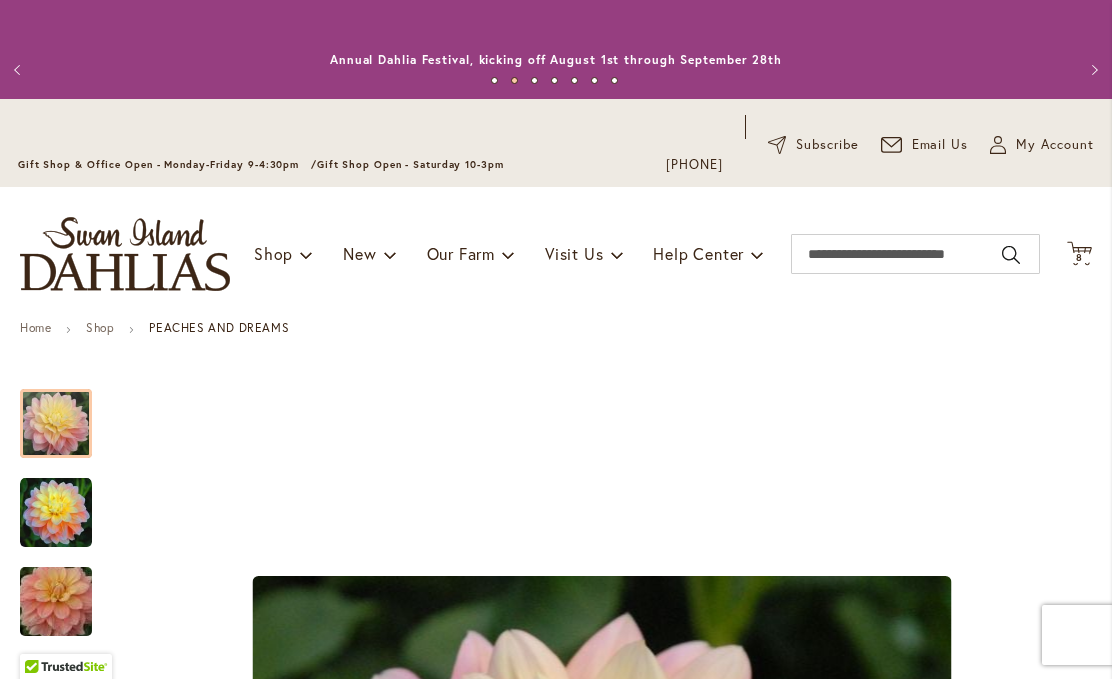 scroll, scrollTop: 0, scrollLeft: 0, axis: both 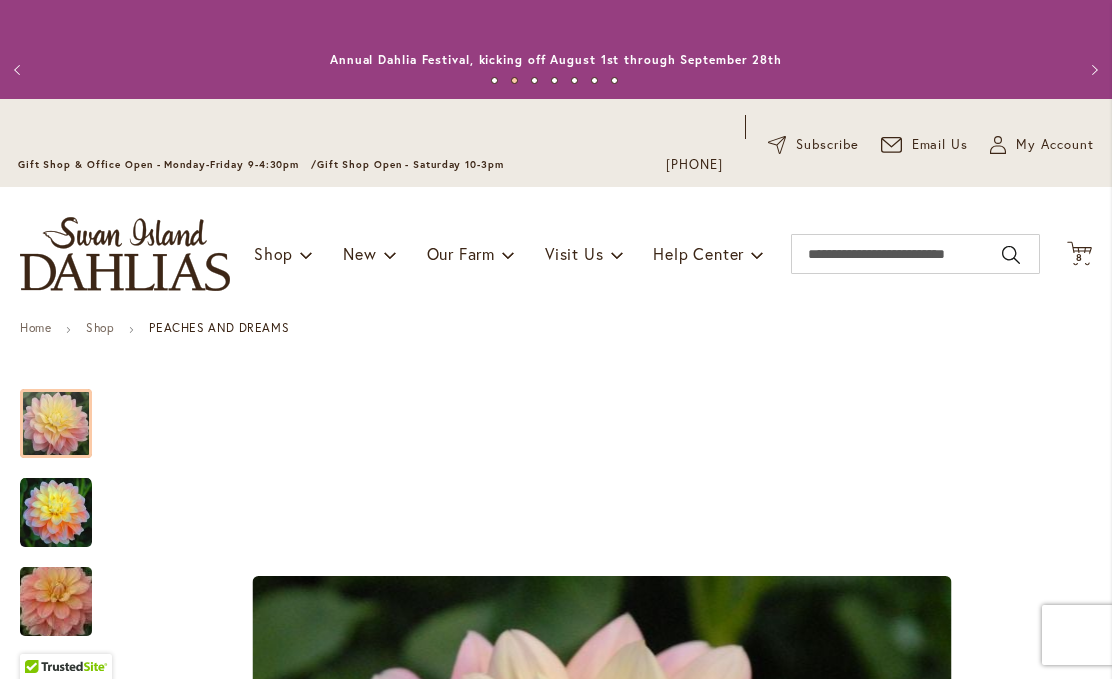 click on "My Account" at bounding box center [1055, 145] 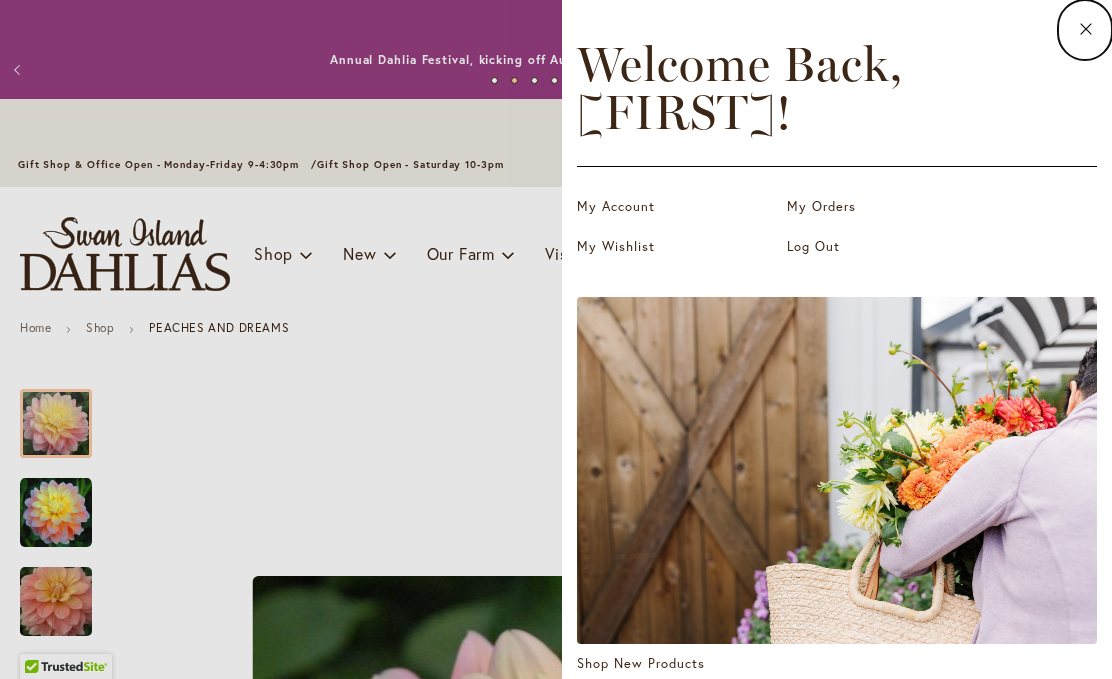 click on "Close
Welcome Back,
[FIRST] !
My Account
My Orders
My Wishlist
Log Out
Shop New Products" at bounding box center [837, 339] 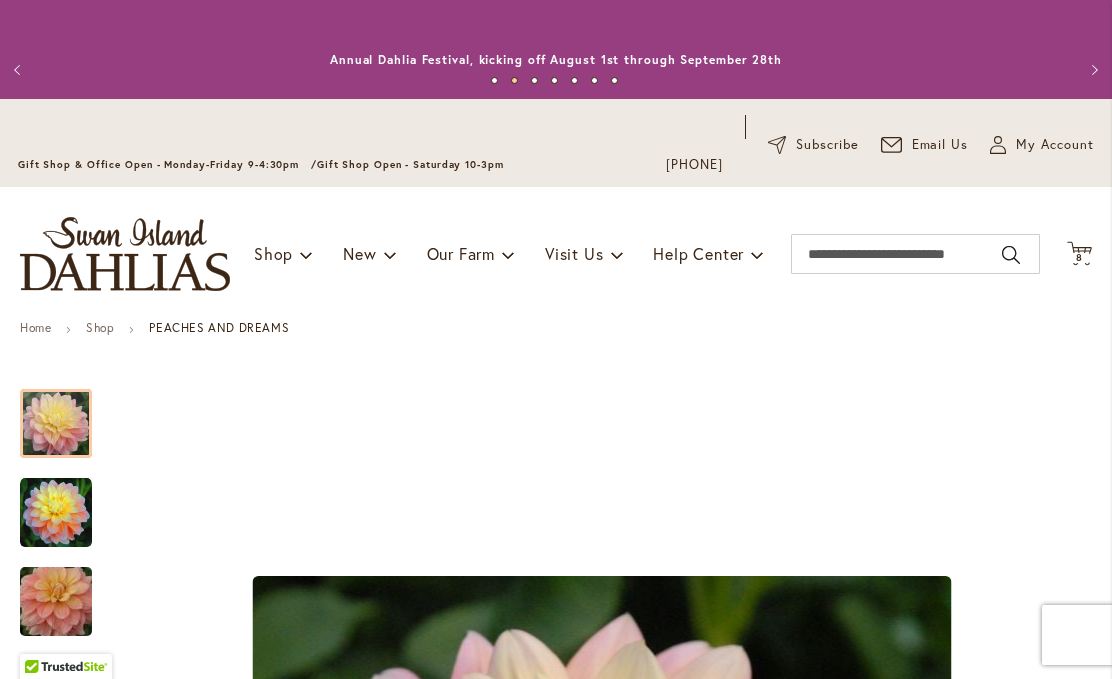 click on "8" at bounding box center [1079, 257] 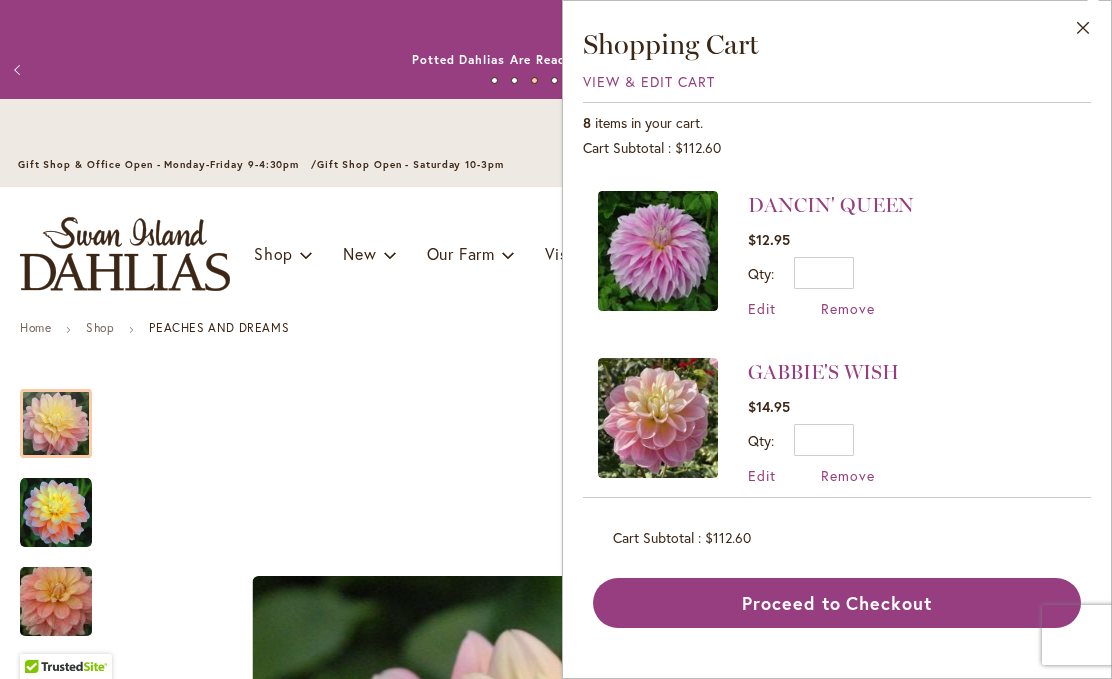 scroll, scrollTop: 490, scrollLeft: 0, axis: vertical 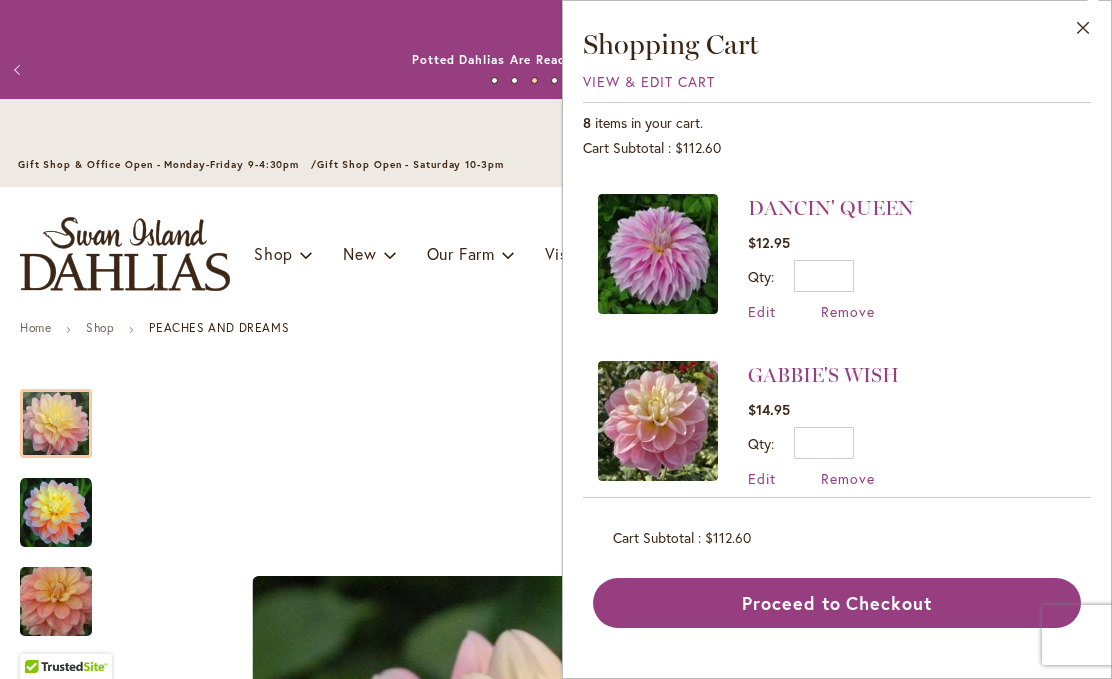 click on "DANCIN' QUEEN" at bounding box center (831, 208) 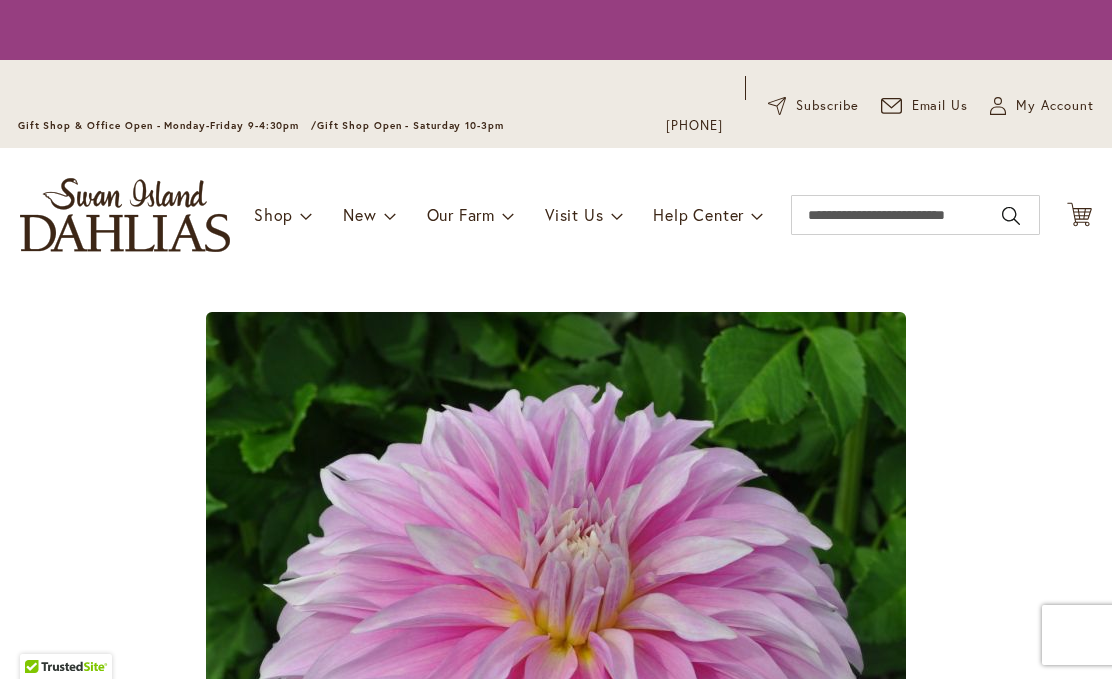 scroll, scrollTop: 0, scrollLeft: 0, axis: both 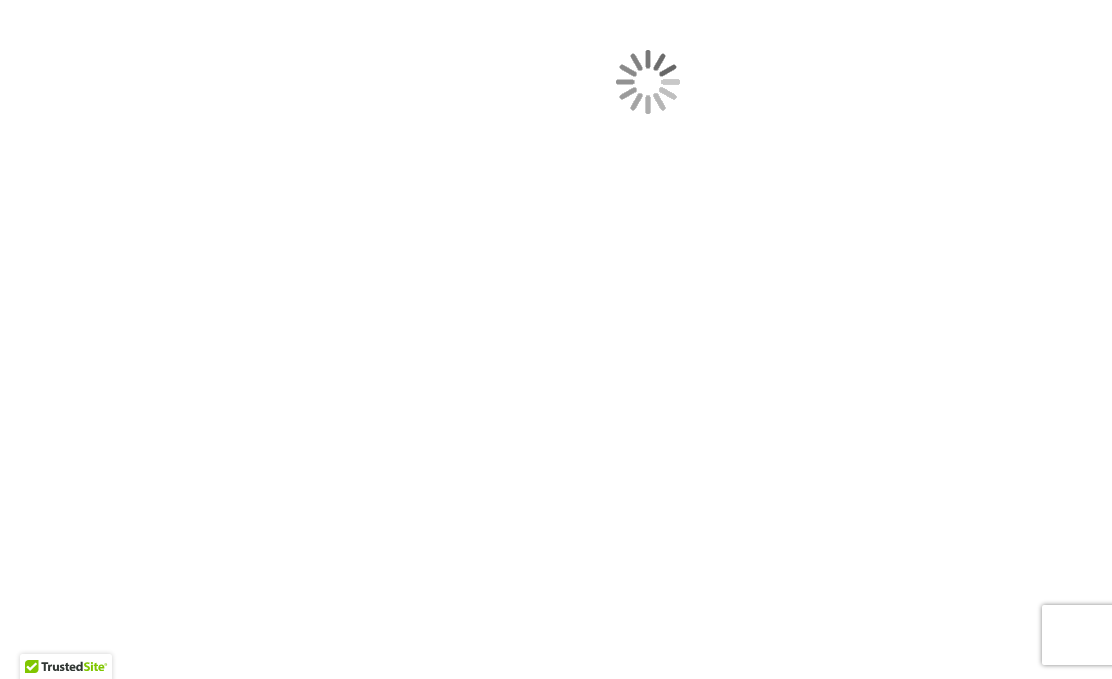 type on "*****" 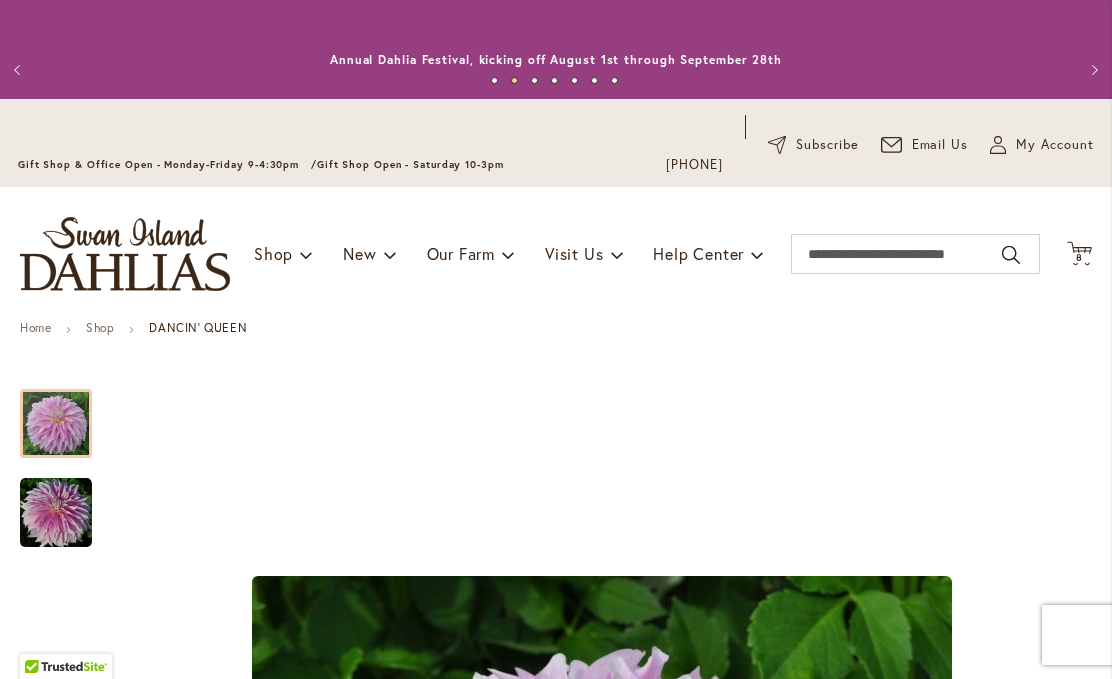 scroll, scrollTop: 0, scrollLeft: 0, axis: both 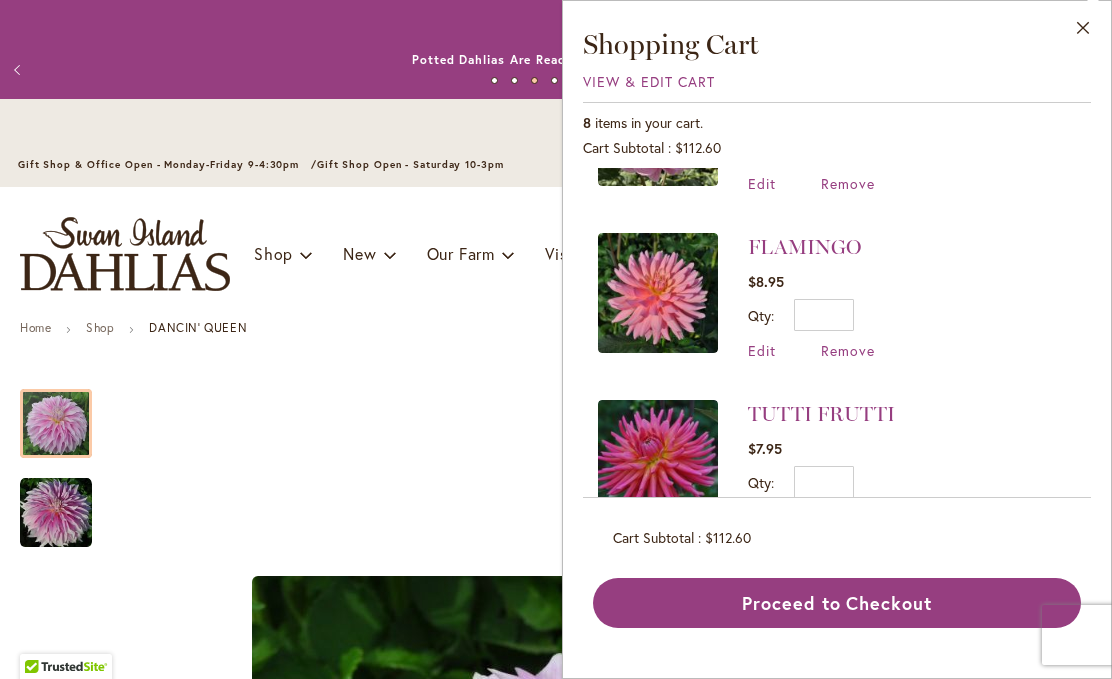 click on "FLAMINGO" at bounding box center (804, 247) 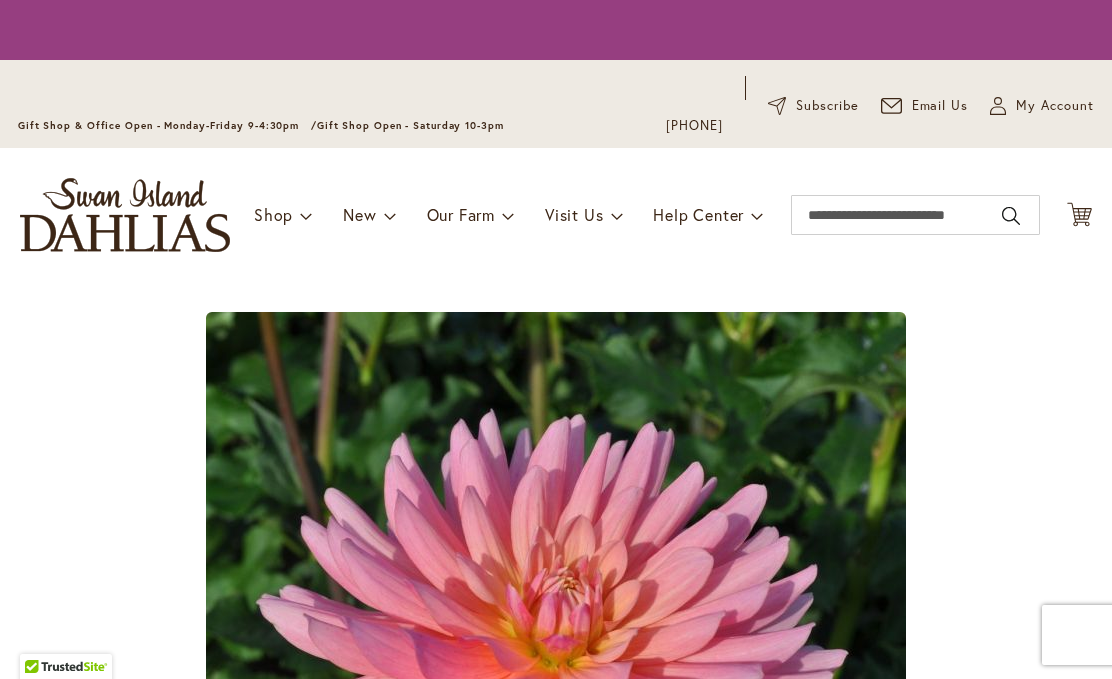 scroll, scrollTop: 0, scrollLeft: 0, axis: both 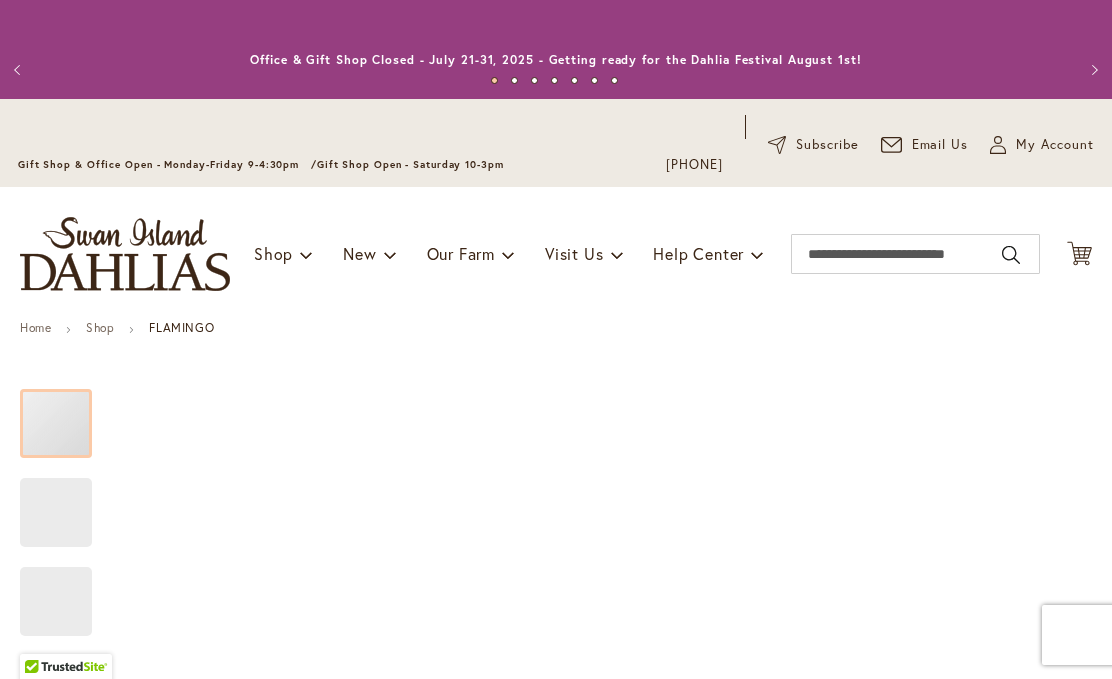 type on "*****" 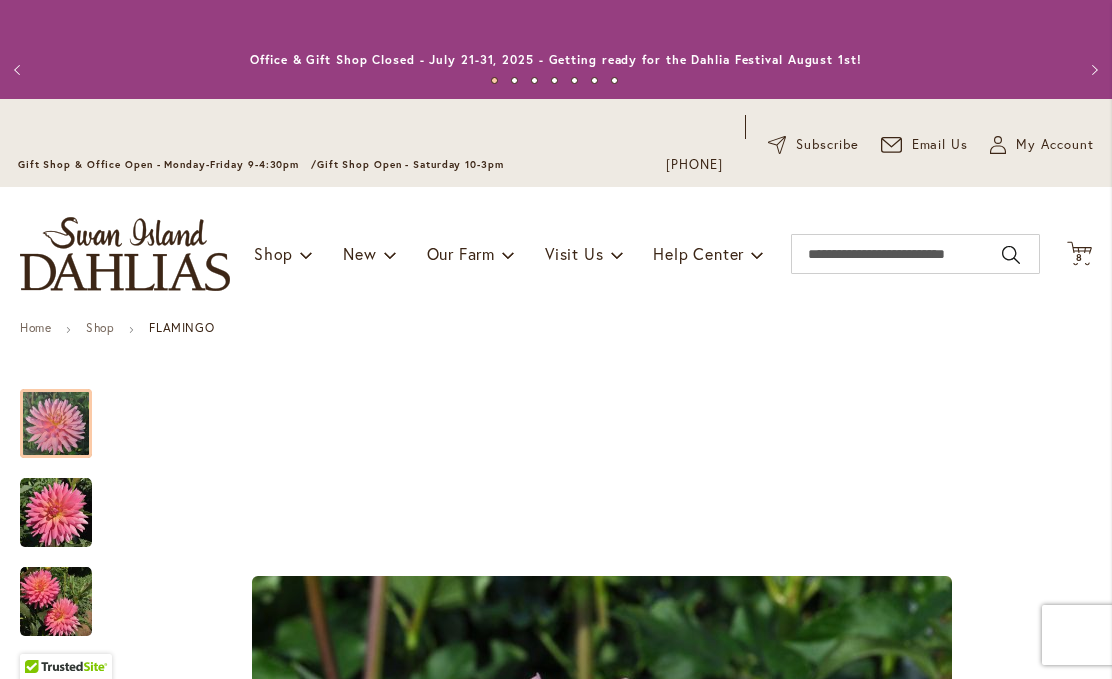 scroll, scrollTop: 0, scrollLeft: 0, axis: both 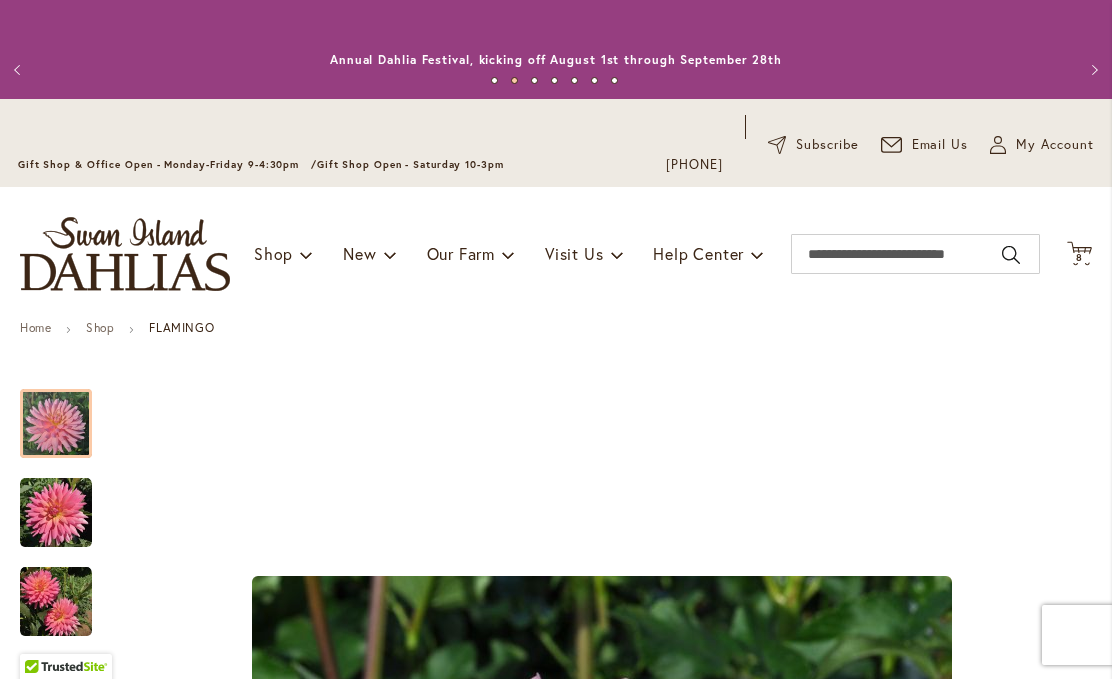 click on "Cart
.cls-1 {
fill: #231f20;
}" 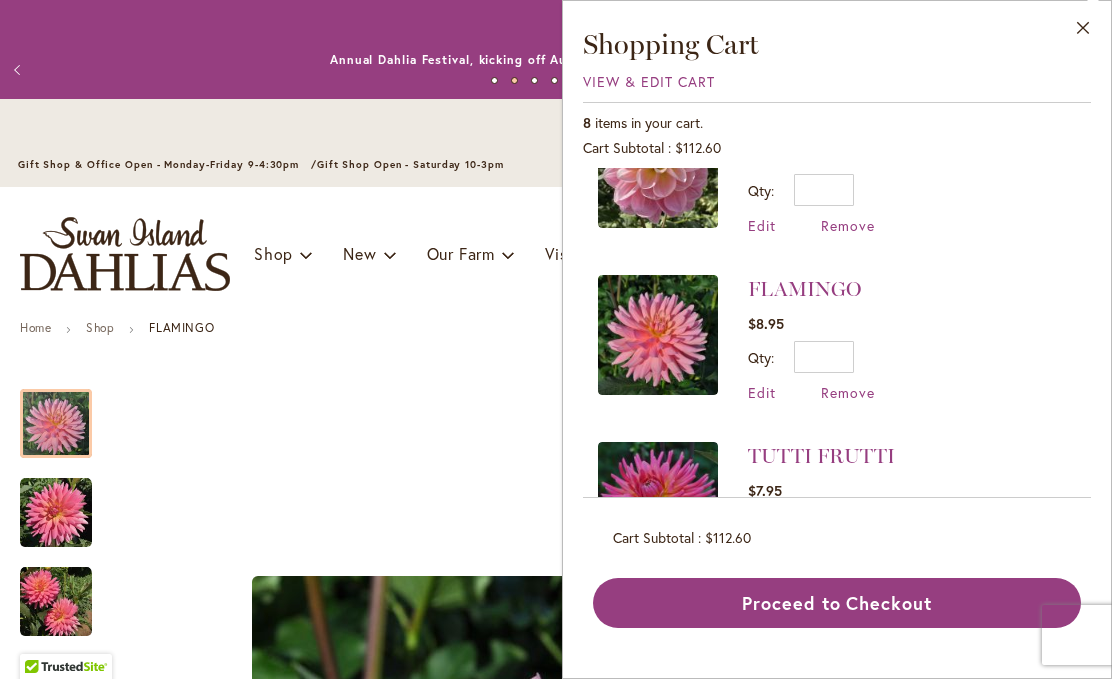 scroll, scrollTop: 852, scrollLeft: 0, axis: vertical 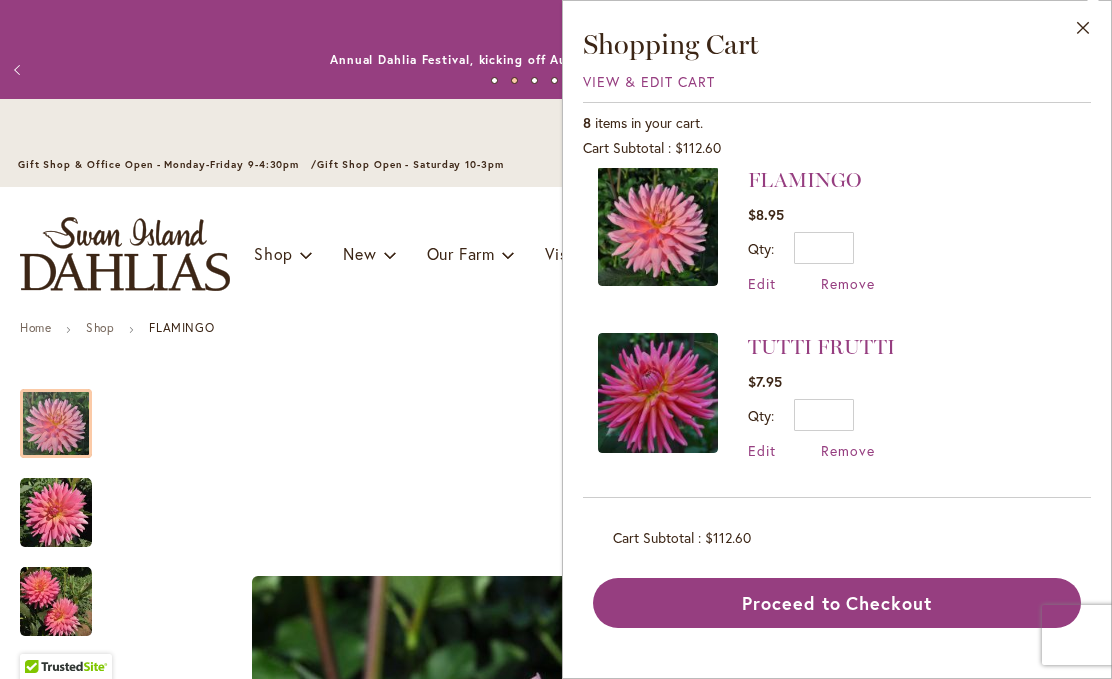 click on "TUTTI FRUTTI" at bounding box center [821, 347] 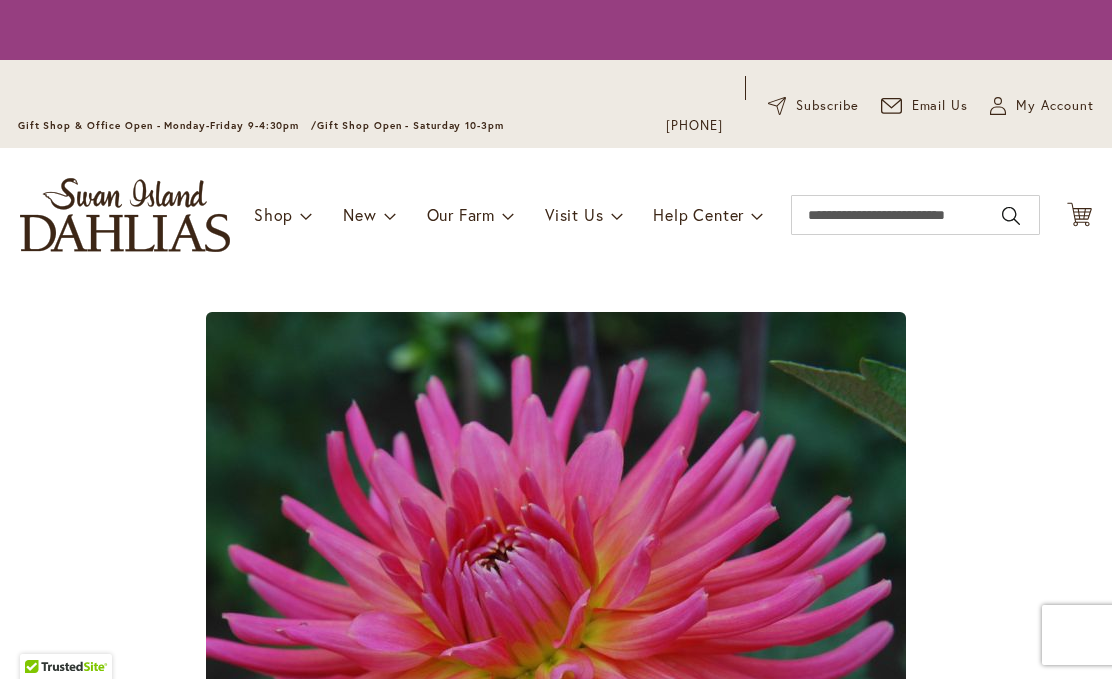 scroll, scrollTop: 0, scrollLeft: 0, axis: both 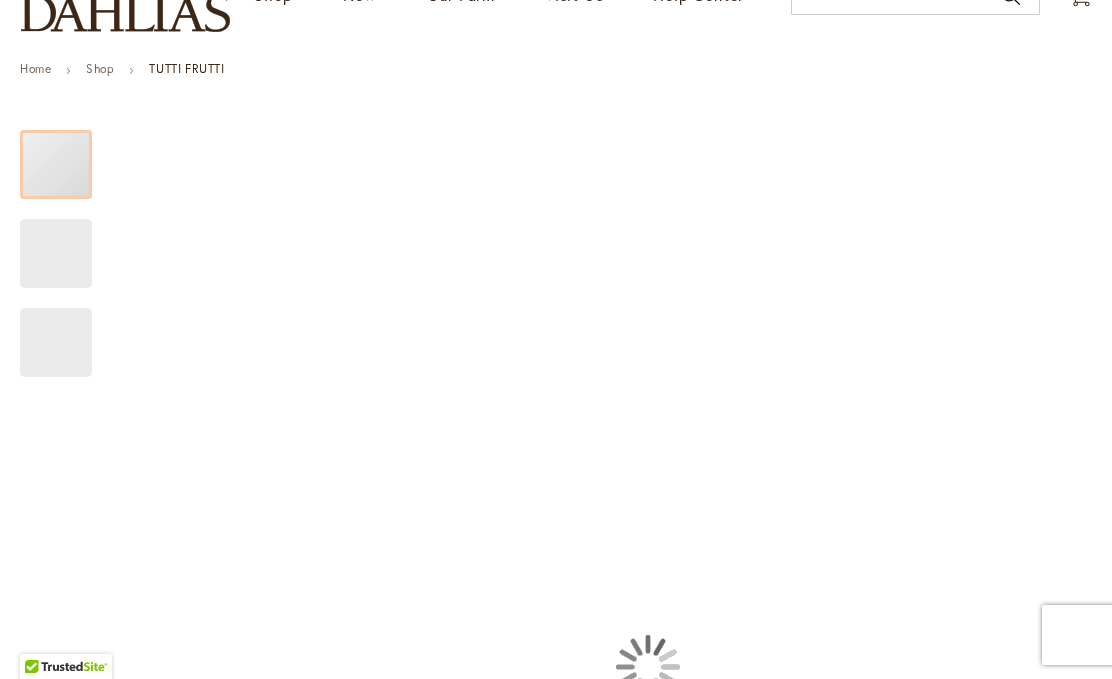 type on "*****" 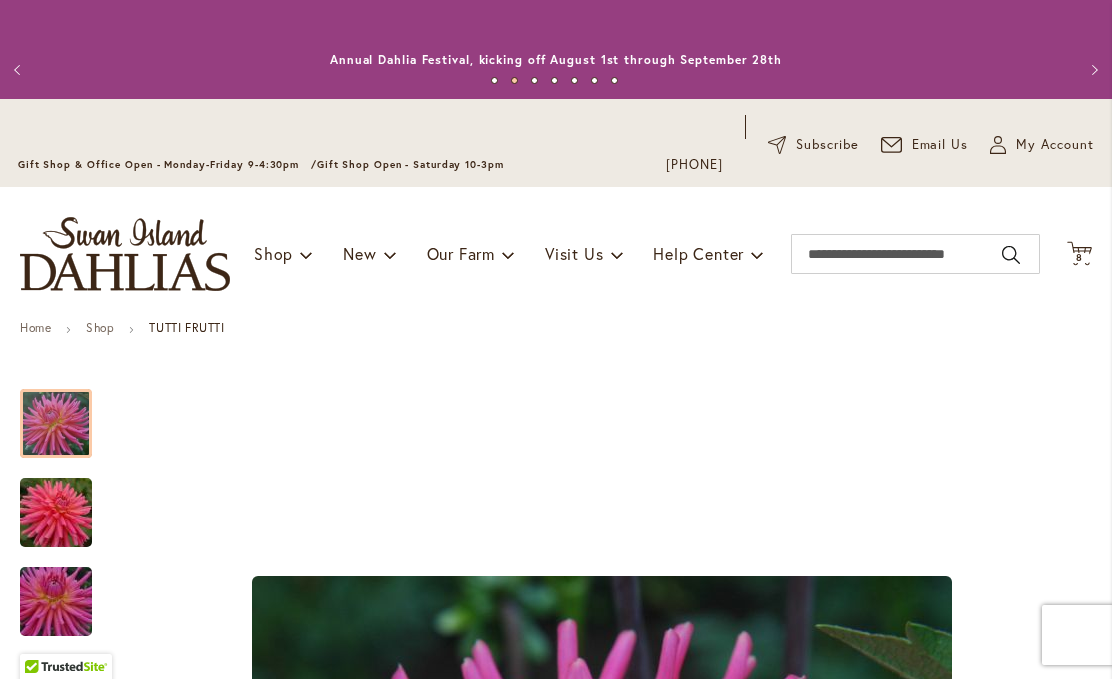 scroll, scrollTop: 0, scrollLeft: 0, axis: both 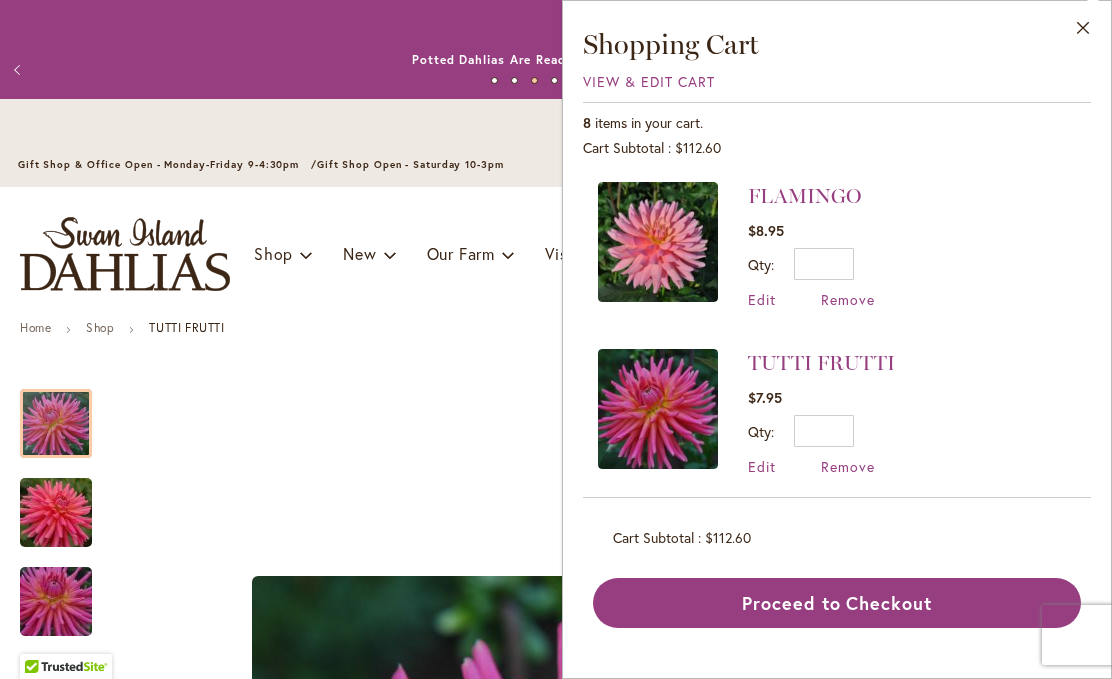click on "Remove" at bounding box center [848, 466] 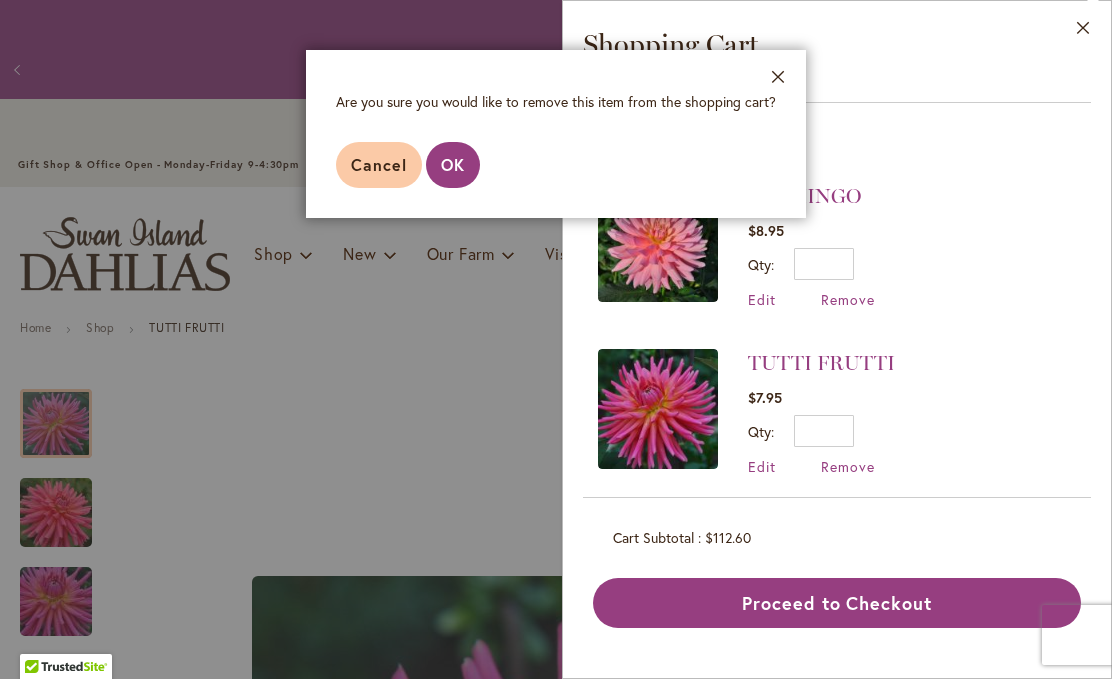 click on "OK" at bounding box center (453, 164) 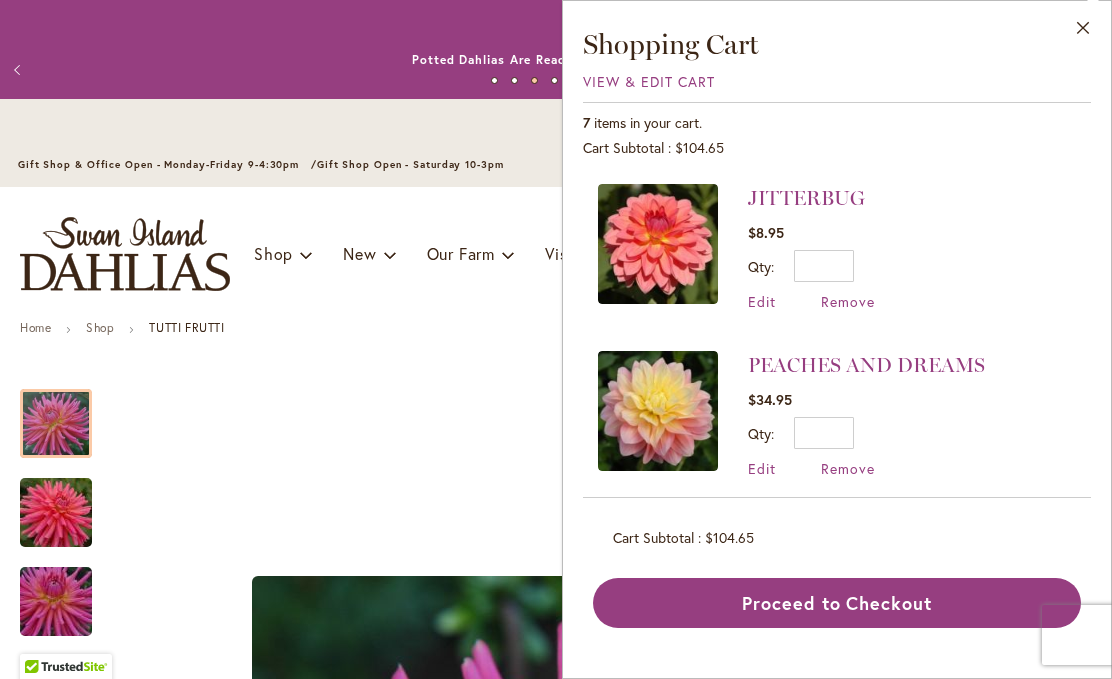 click on "PEACHES AND DREAMS
$34.95
Qty
*
Update
Edit
Remove" at bounding box center [866, 414] 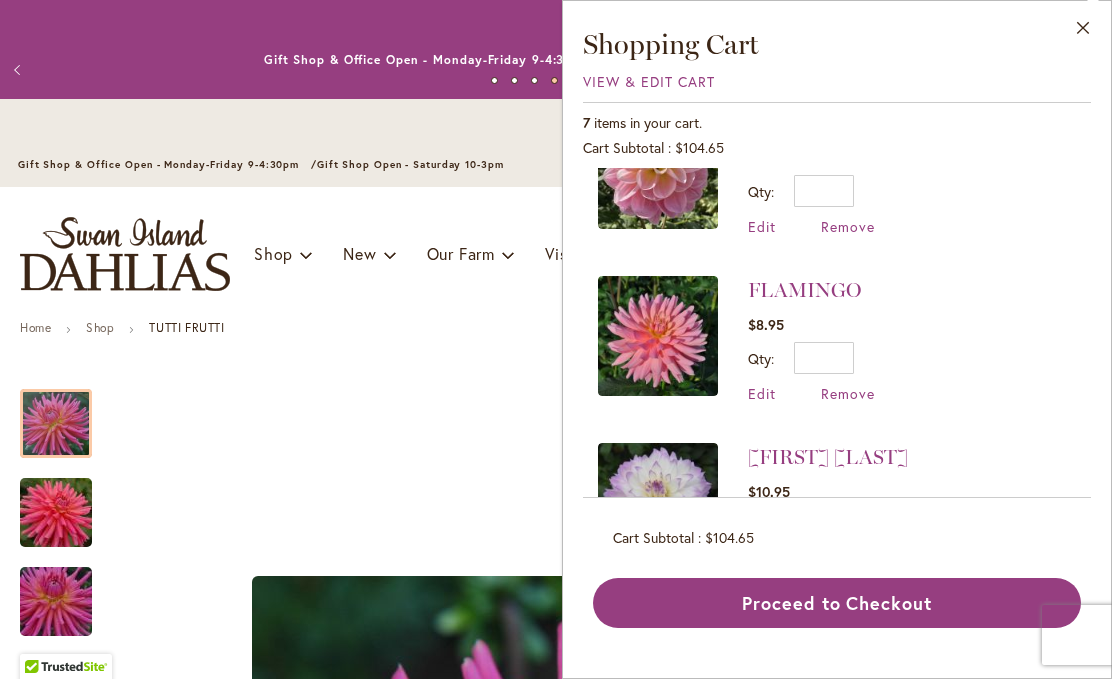scroll, scrollTop: 742, scrollLeft: 0, axis: vertical 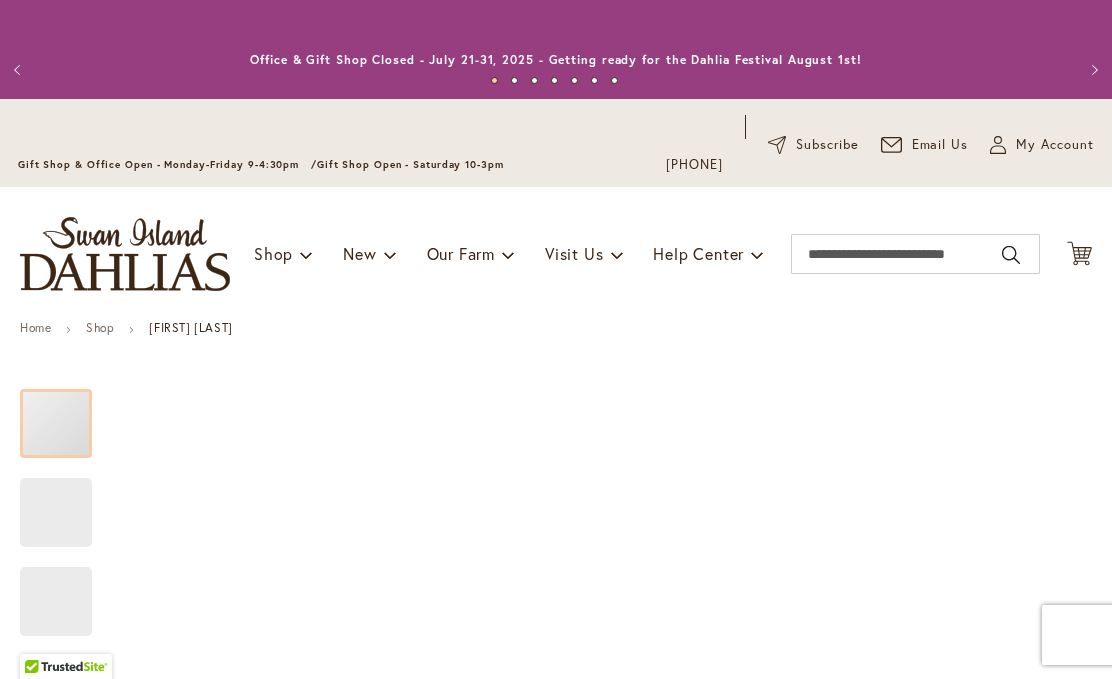 type on "*****" 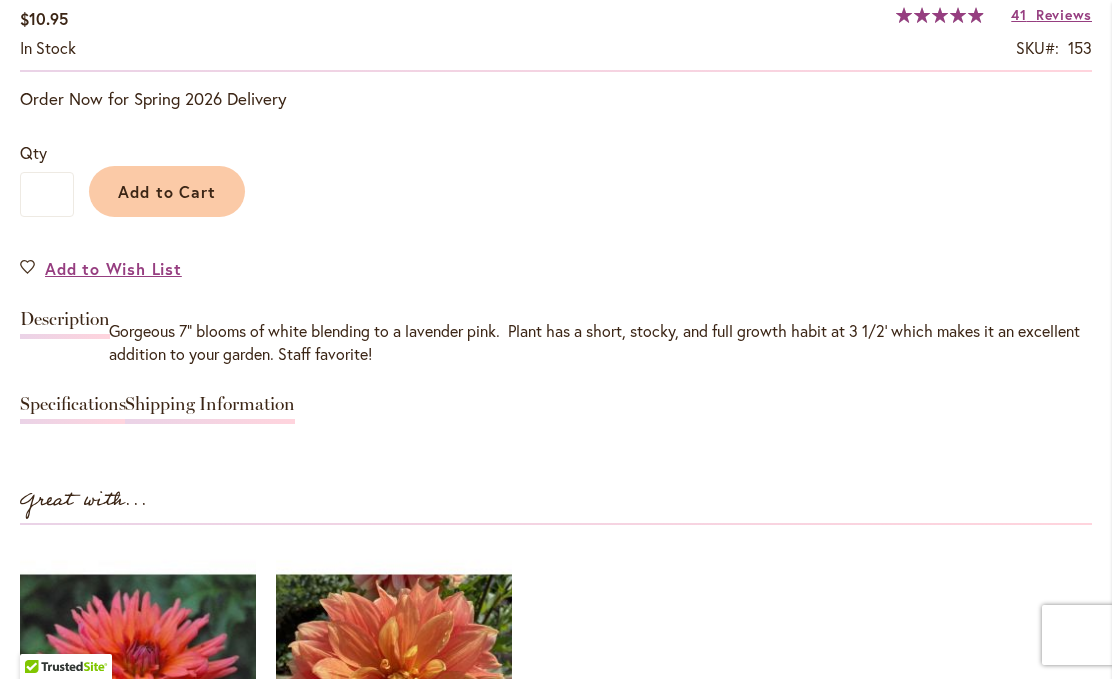 scroll, scrollTop: 0, scrollLeft: 0, axis: both 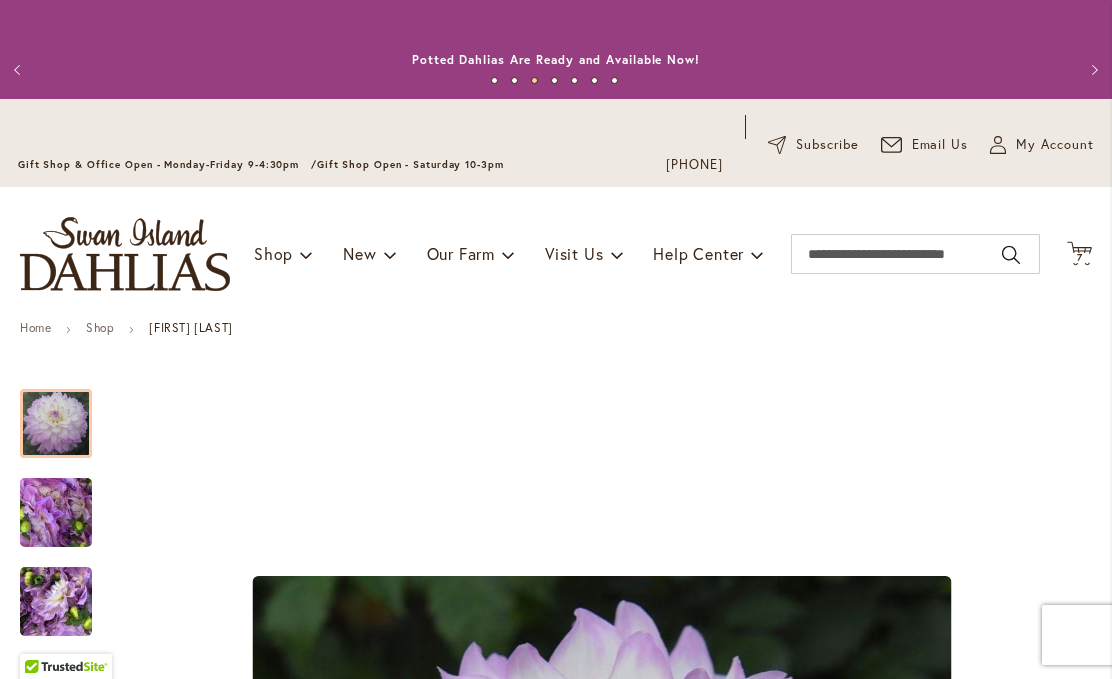 click on "Cart
.cls-1 {
fill: #231f20;
}" at bounding box center (1079, 254) 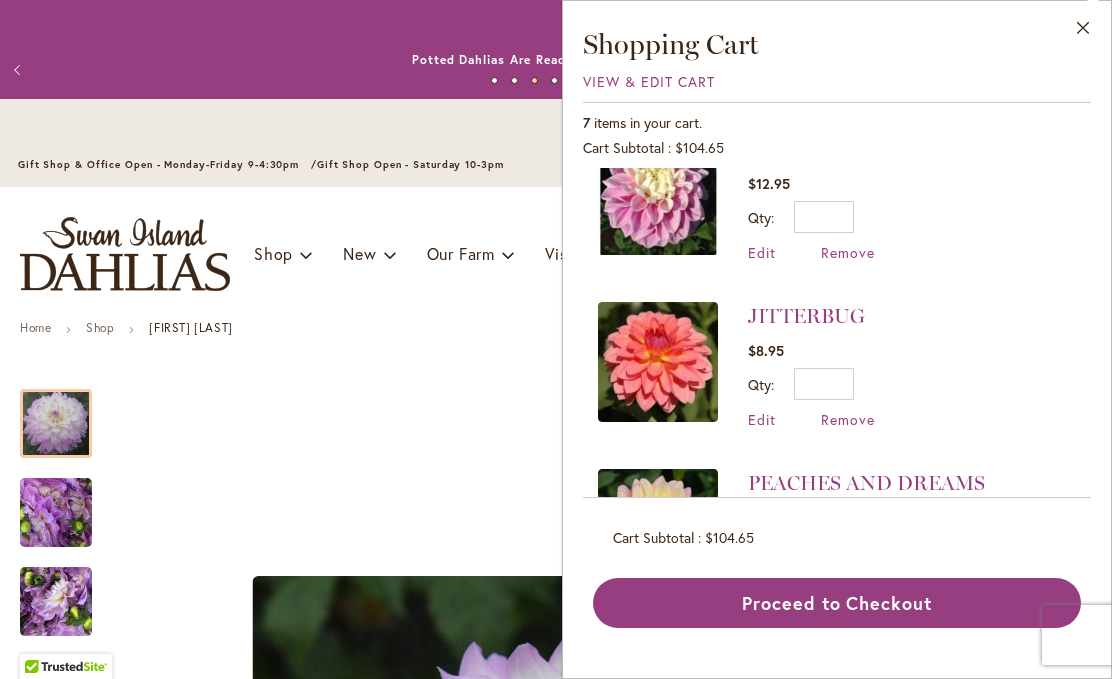 scroll, scrollTop: 52, scrollLeft: 0, axis: vertical 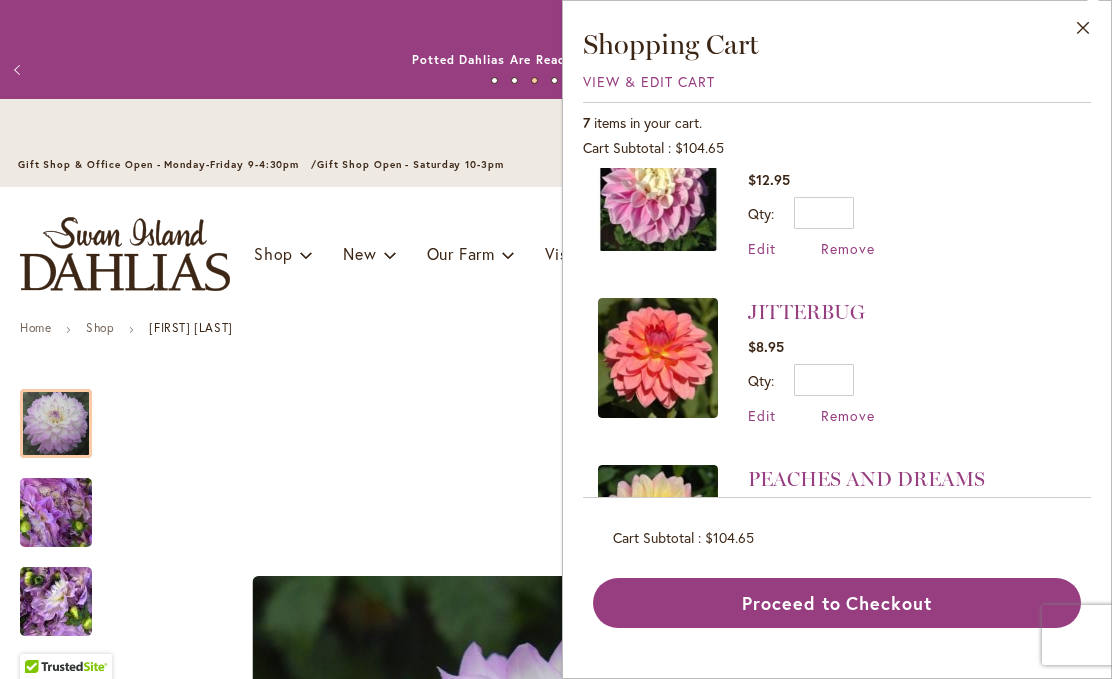 click on "Remove" at bounding box center (848, 248) 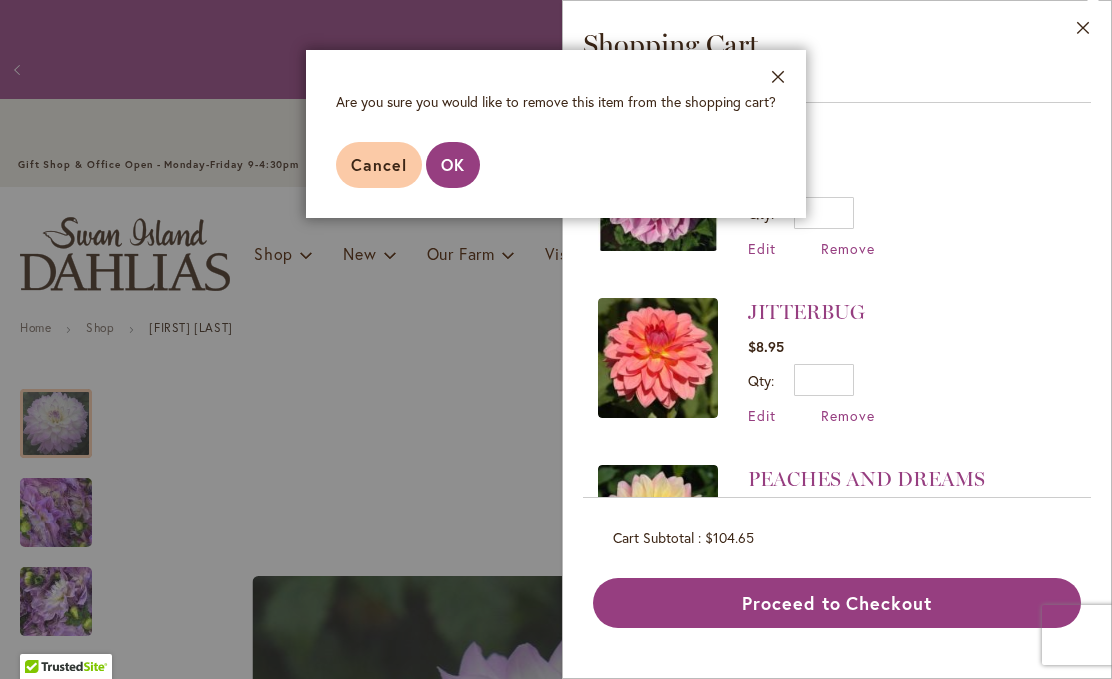 click on "OK" at bounding box center (453, 164) 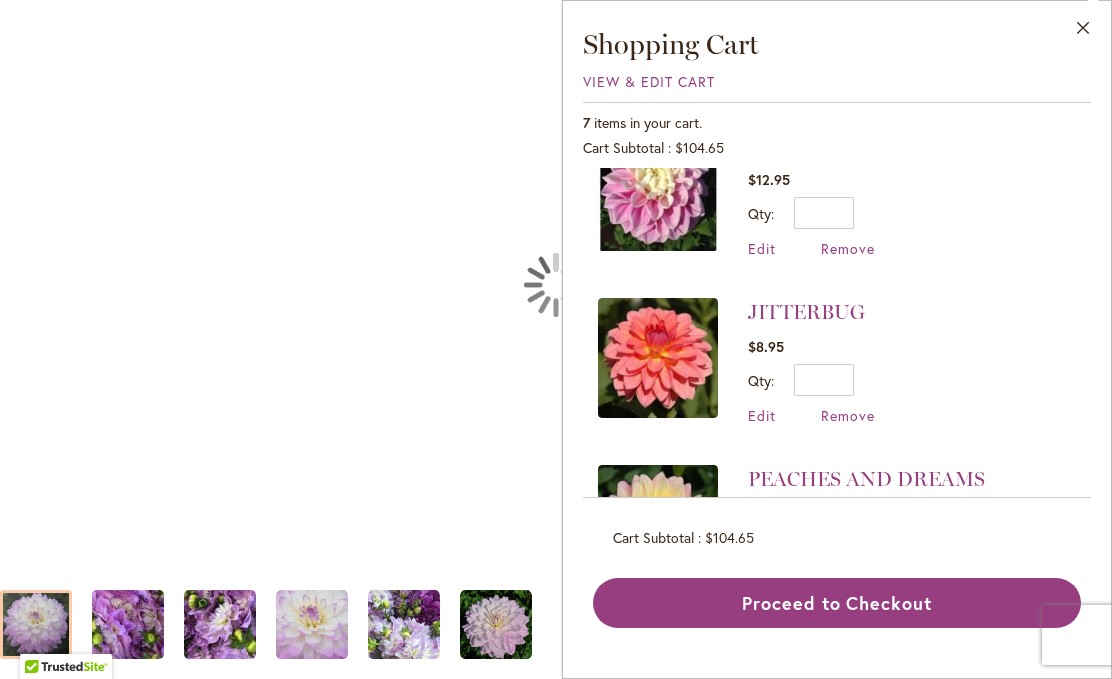 click at bounding box center [556, 285] 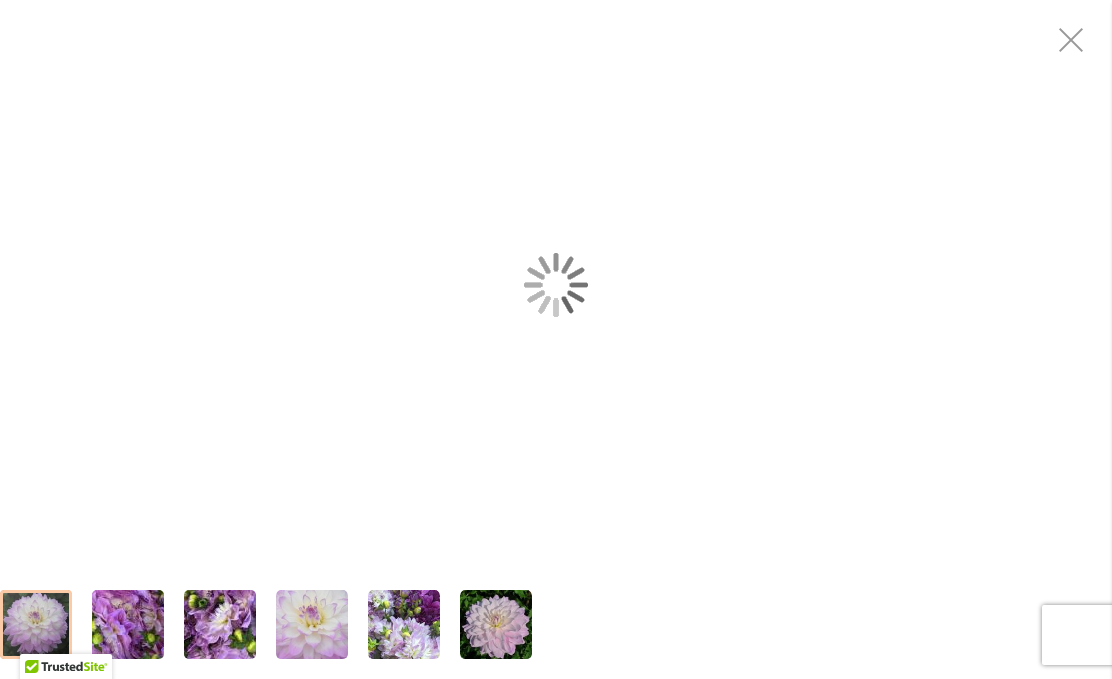 scroll, scrollTop: 0, scrollLeft: 0, axis: both 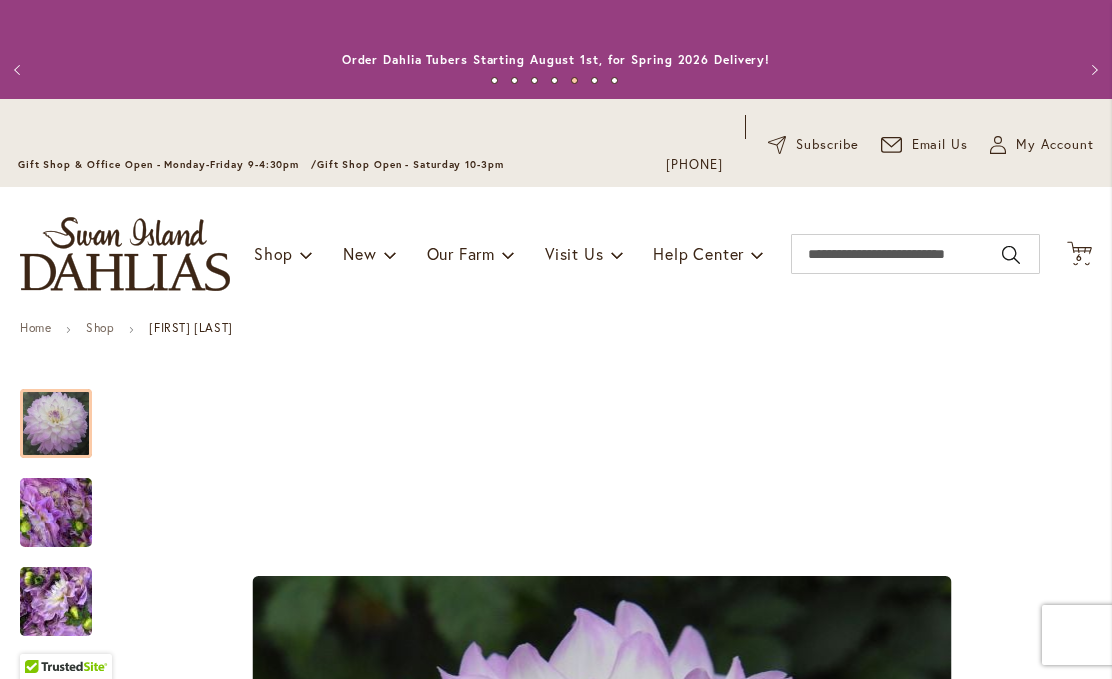 click on "My Account" at bounding box center [1055, 145] 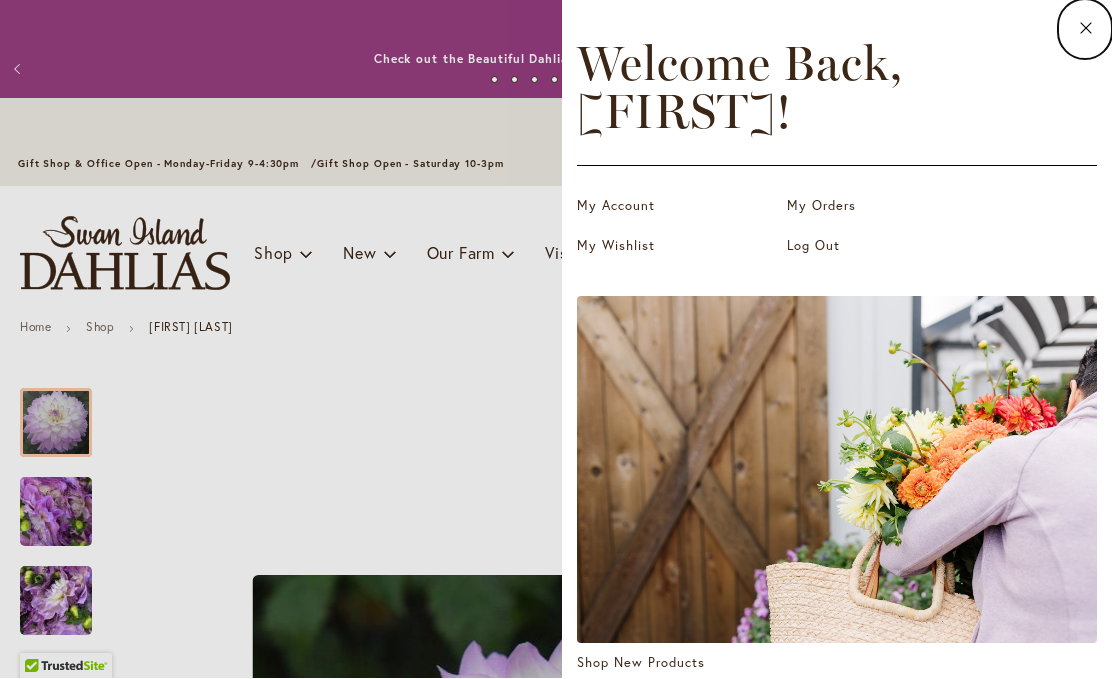 click on "My Orders" at bounding box center [887, 207] 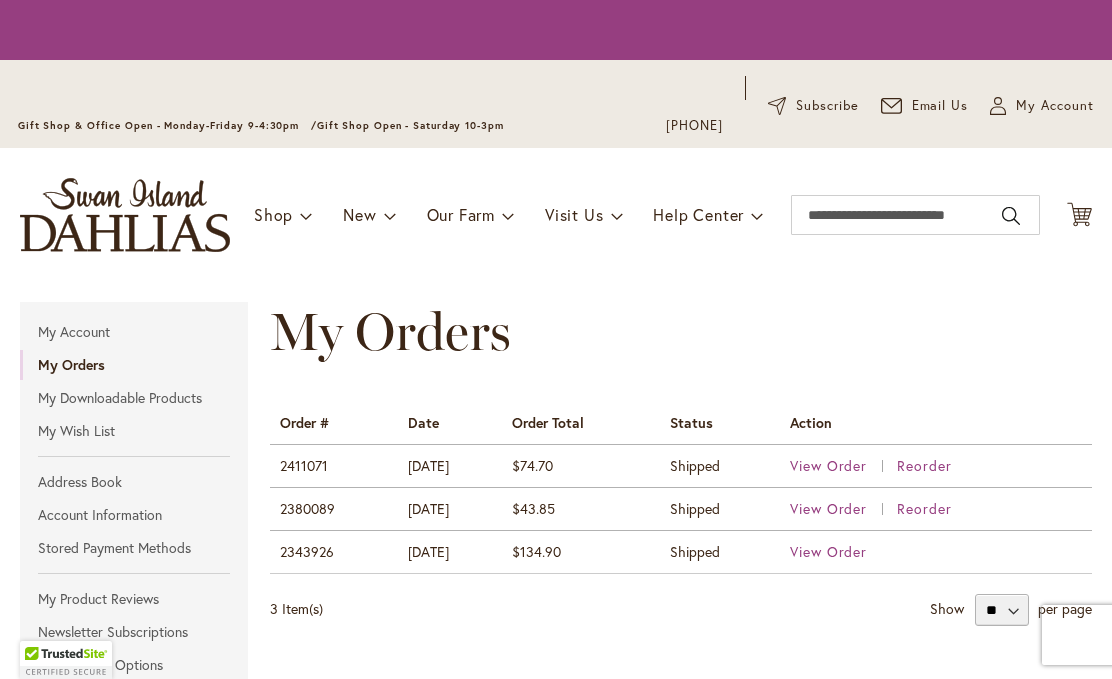 scroll, scrollTop: 0, scrollLeft: 0, axis: both 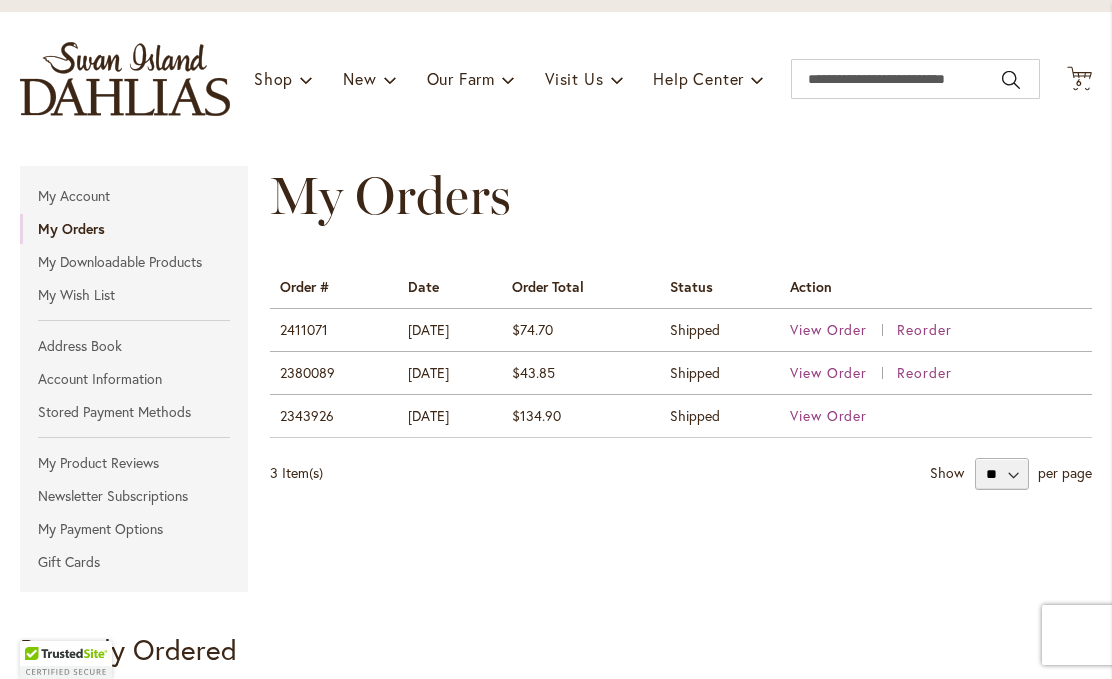 click on "View Order" at bounding box center [829, 329] 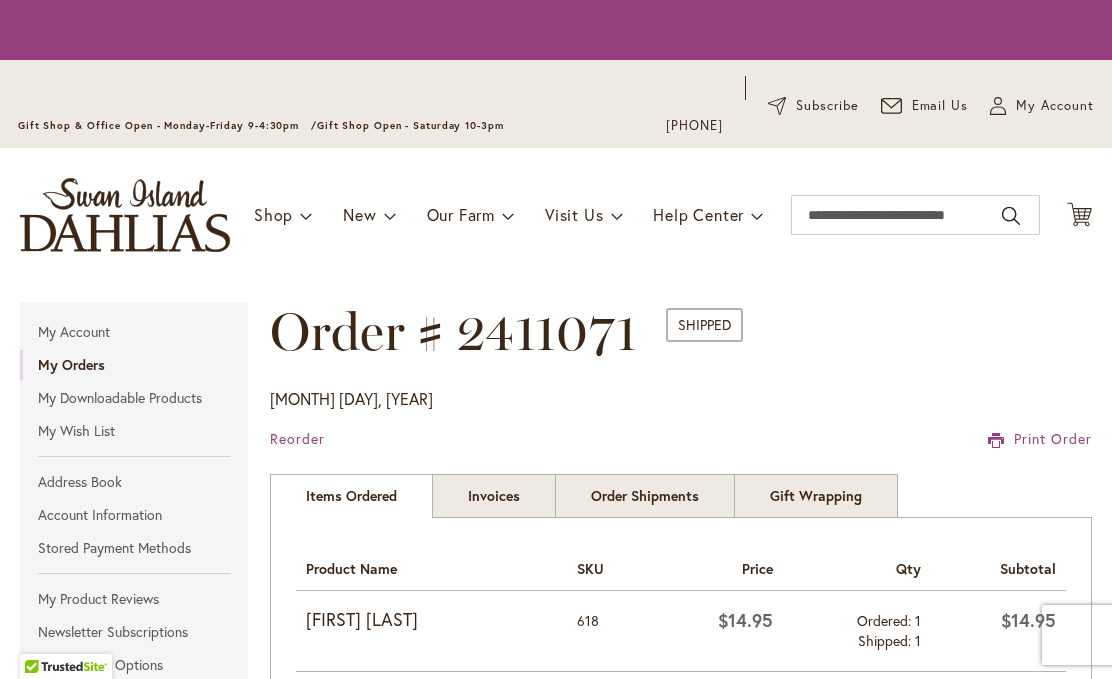 scroll, scrollTop: 0, scrollLeft: 0, axis: both 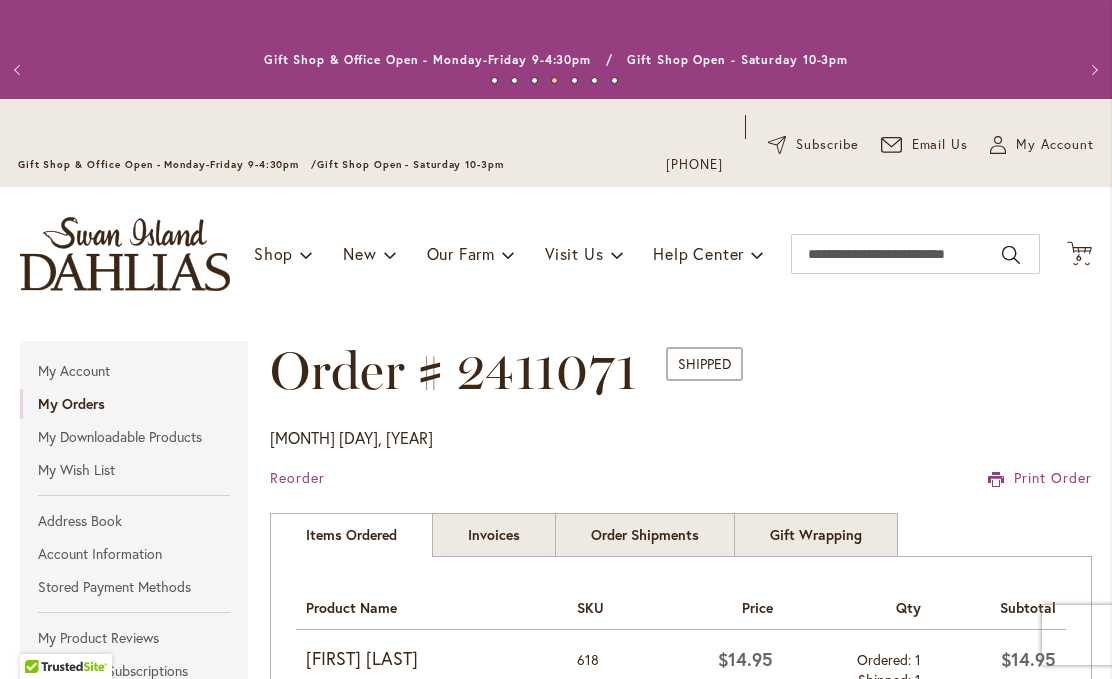 click on "My Account" at bounding box center [1055, 145] 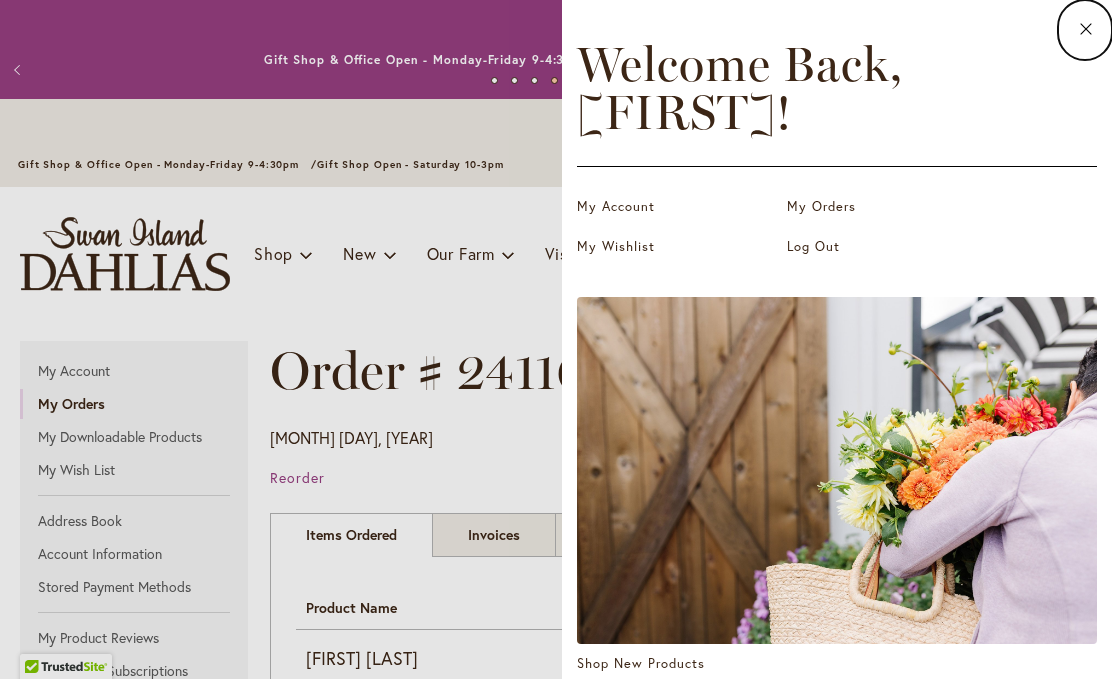 click on "My Orders" at bounding box center [887, 207] 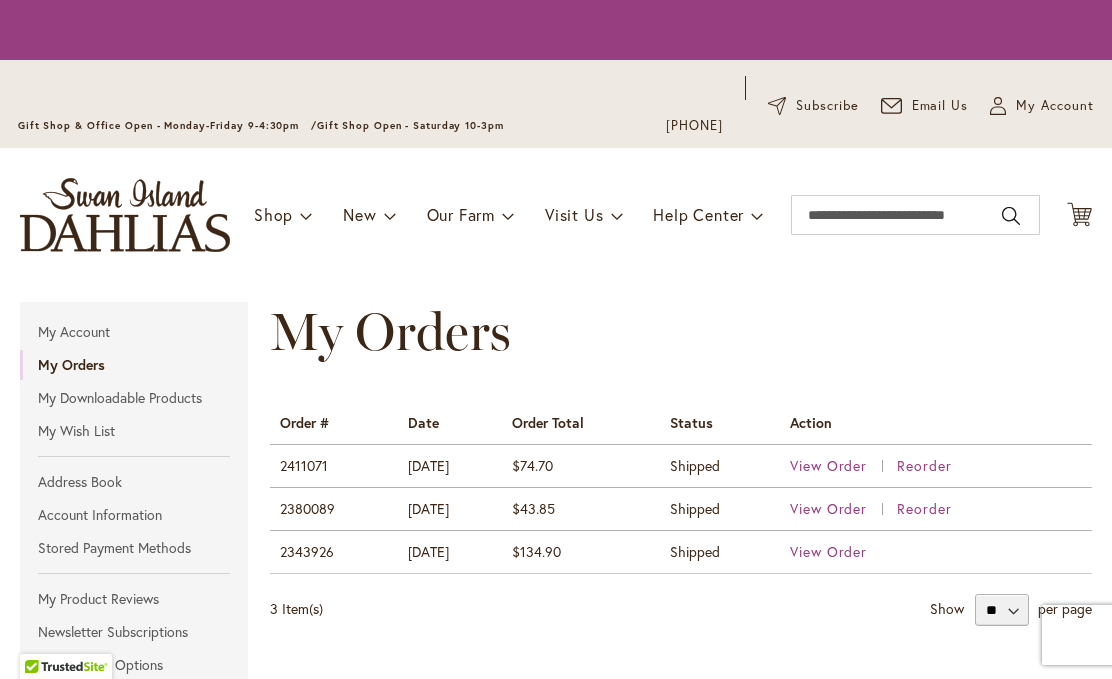 scroll, scrollTop: 0, scrollLeft: 0, axis: both 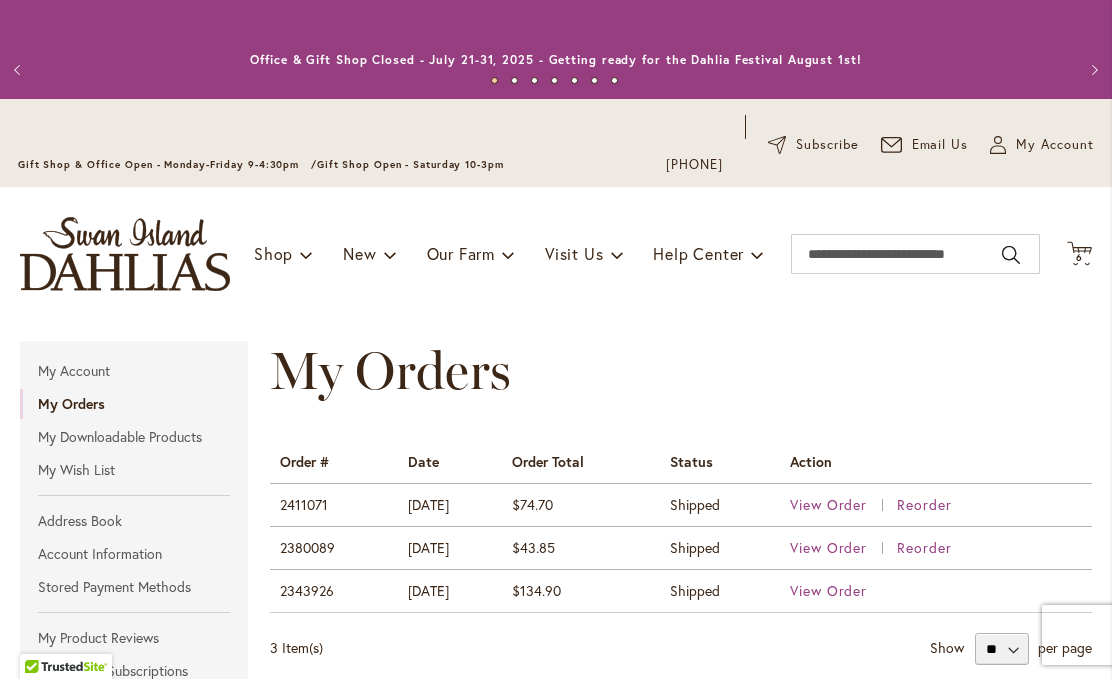 click on "View Order" at bounding box center [829, 547] 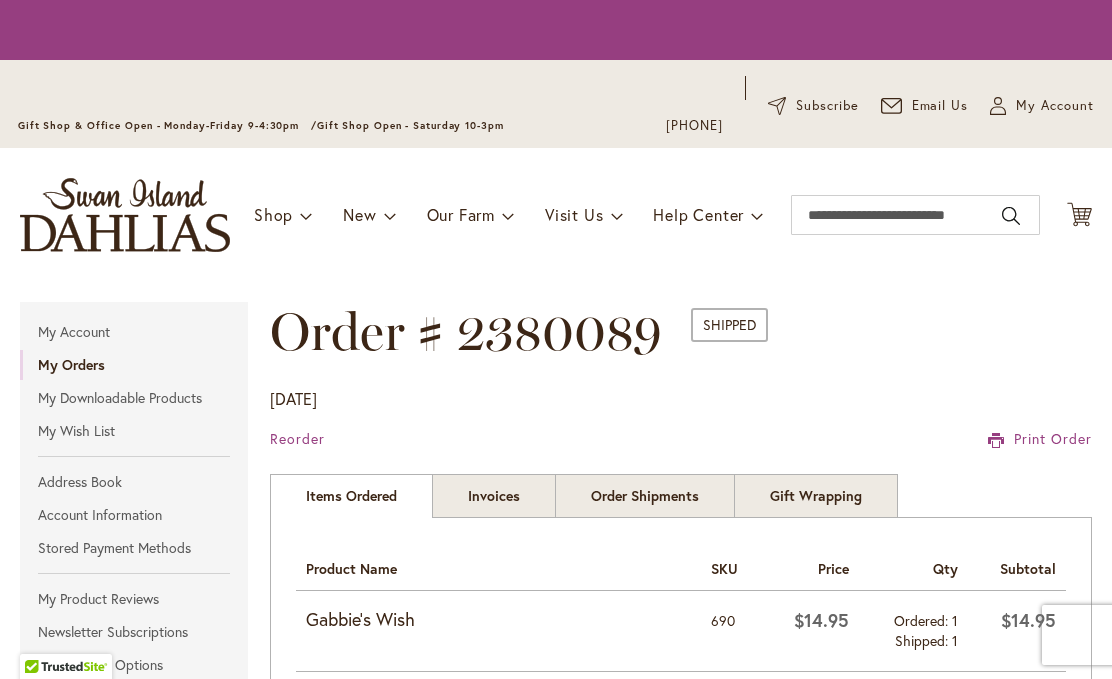 scroll, scrollTop: 0, scrollLeft: 0, axis: both 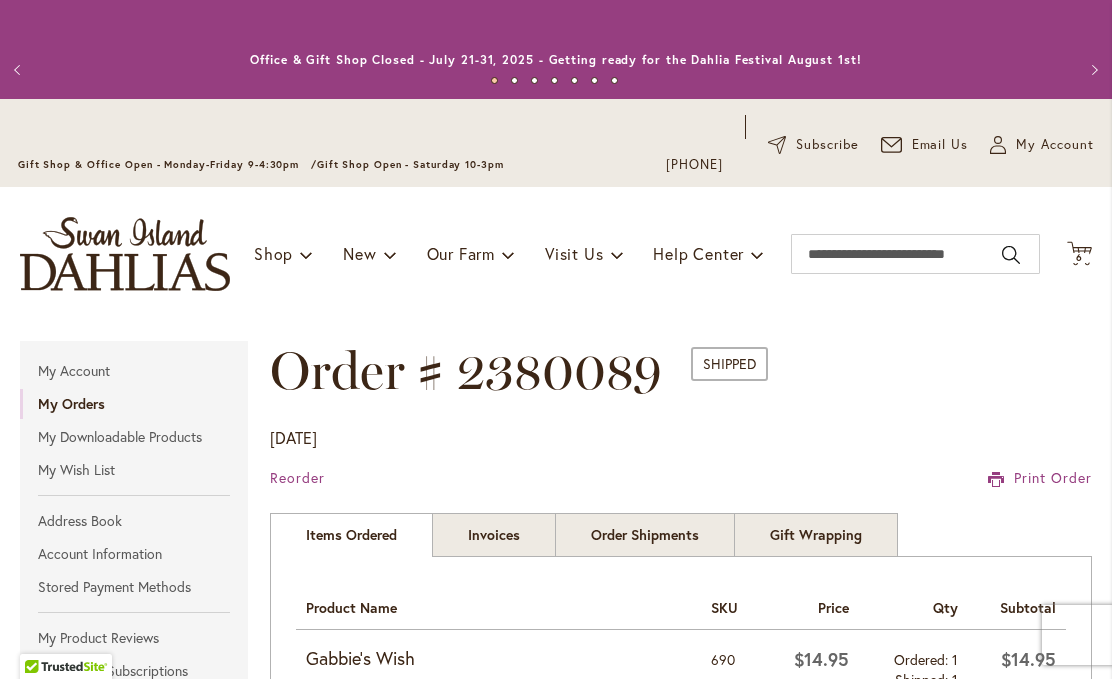 click on "My Account" at bounding box center [1055, 145] 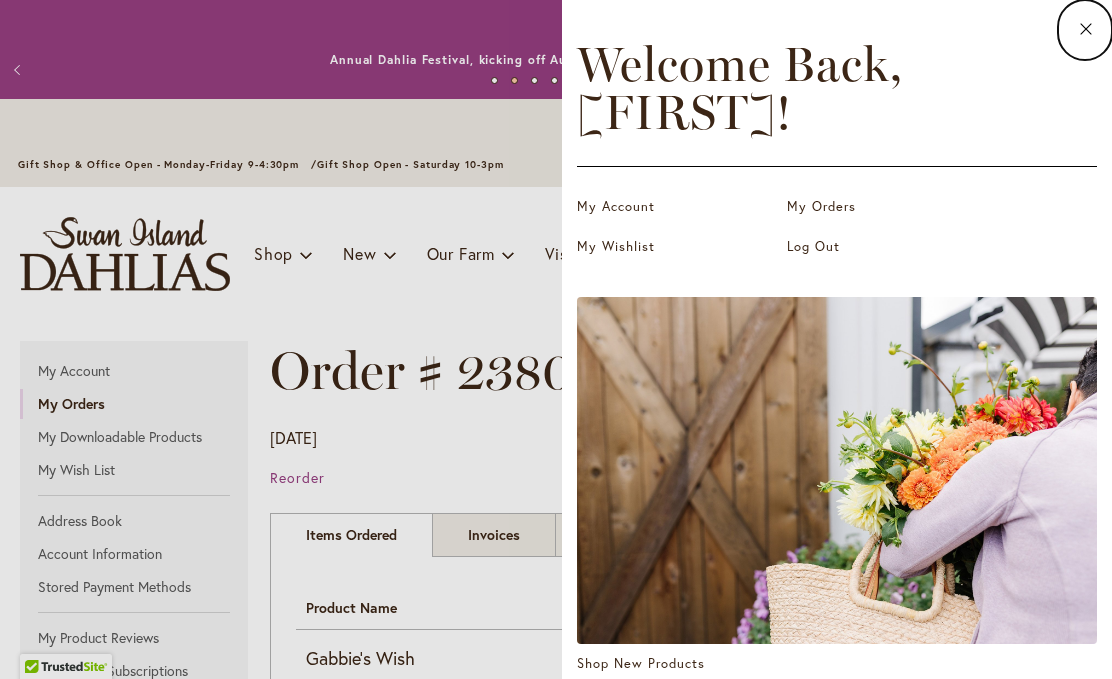 click on "My Orders" at bounding box center (887, 207) 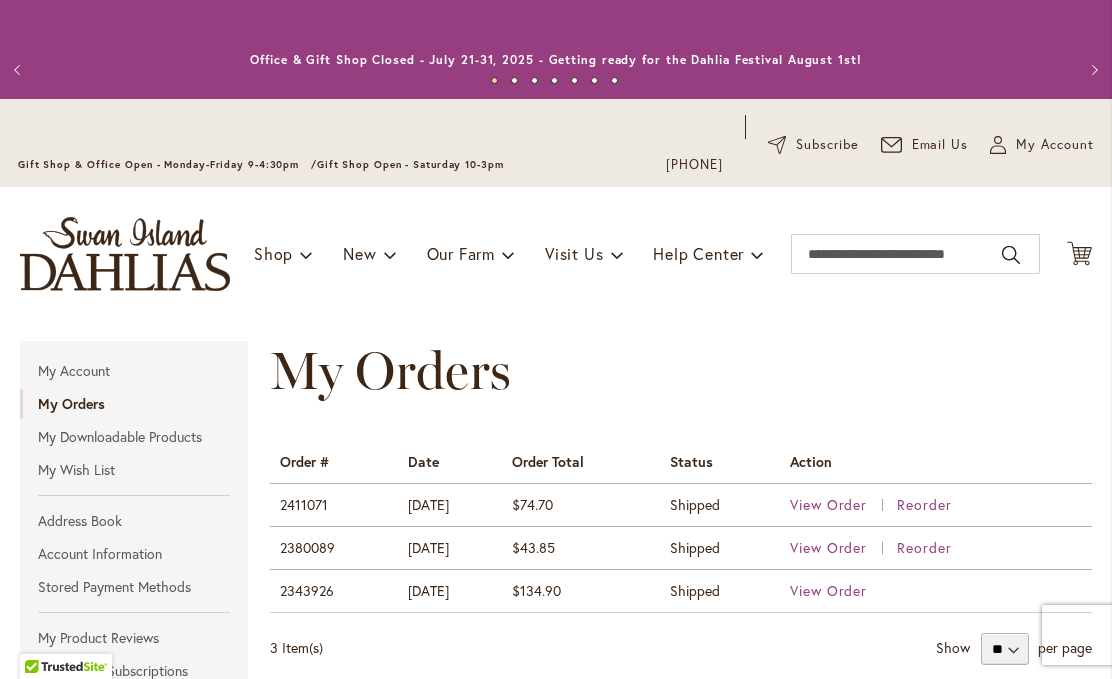 scroll, scrollTop: 0, scrollLeft: 0, axis: both 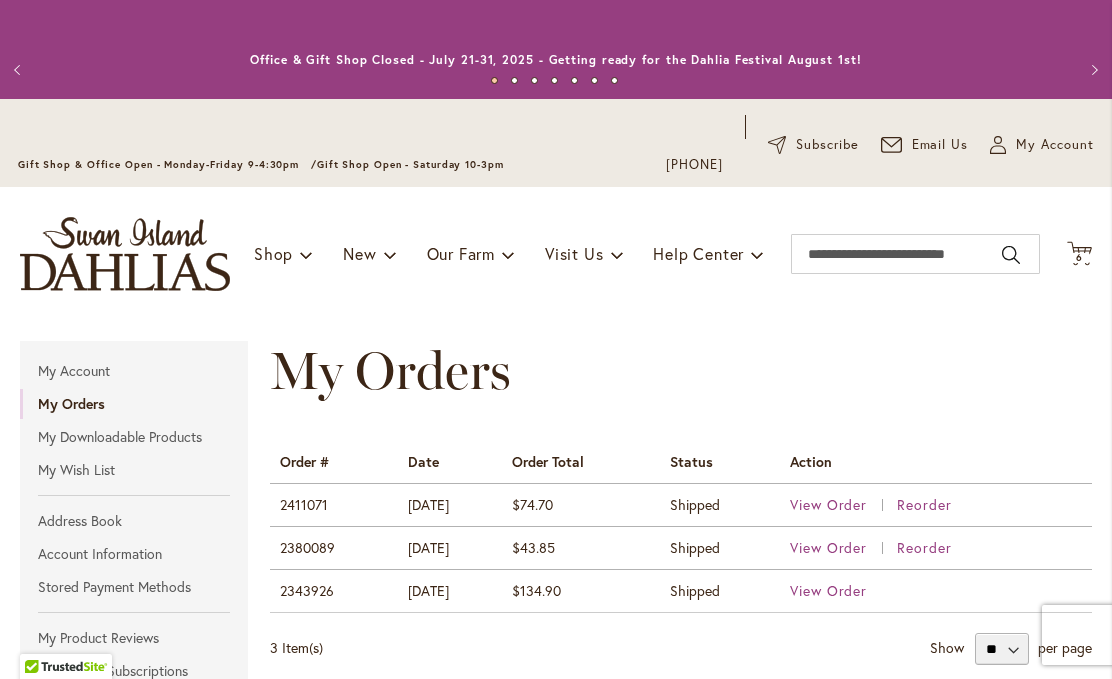 click on "View Order" at bounding box center [829, 590] 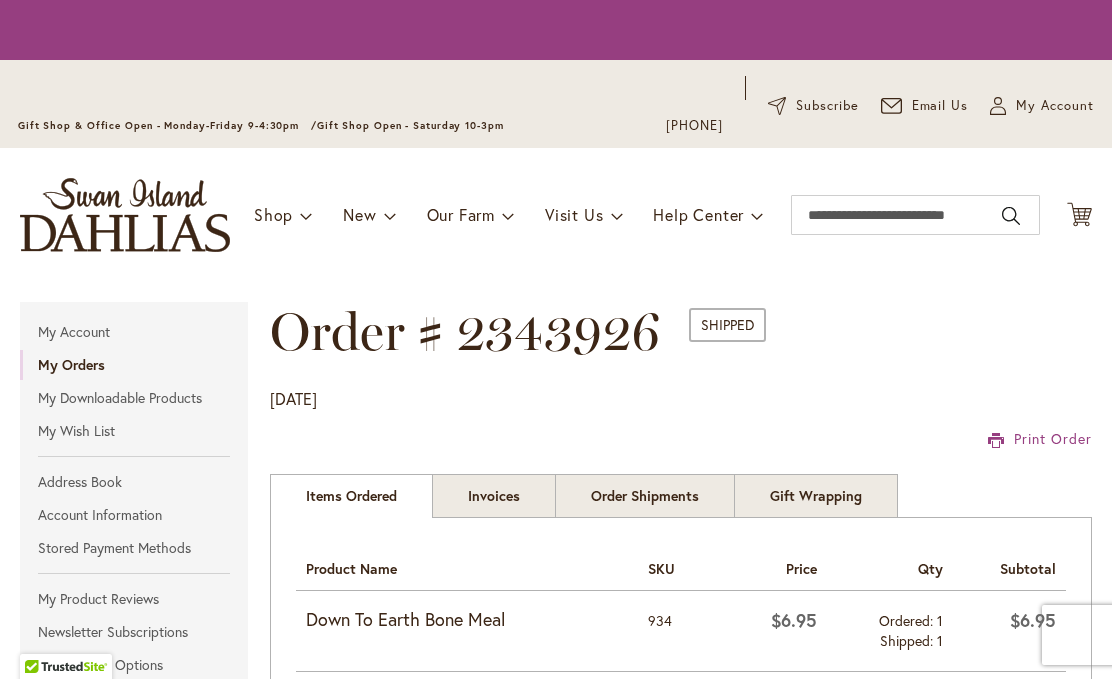 scroll, scrollTop: 0, scrollLeft: 0, axis: both 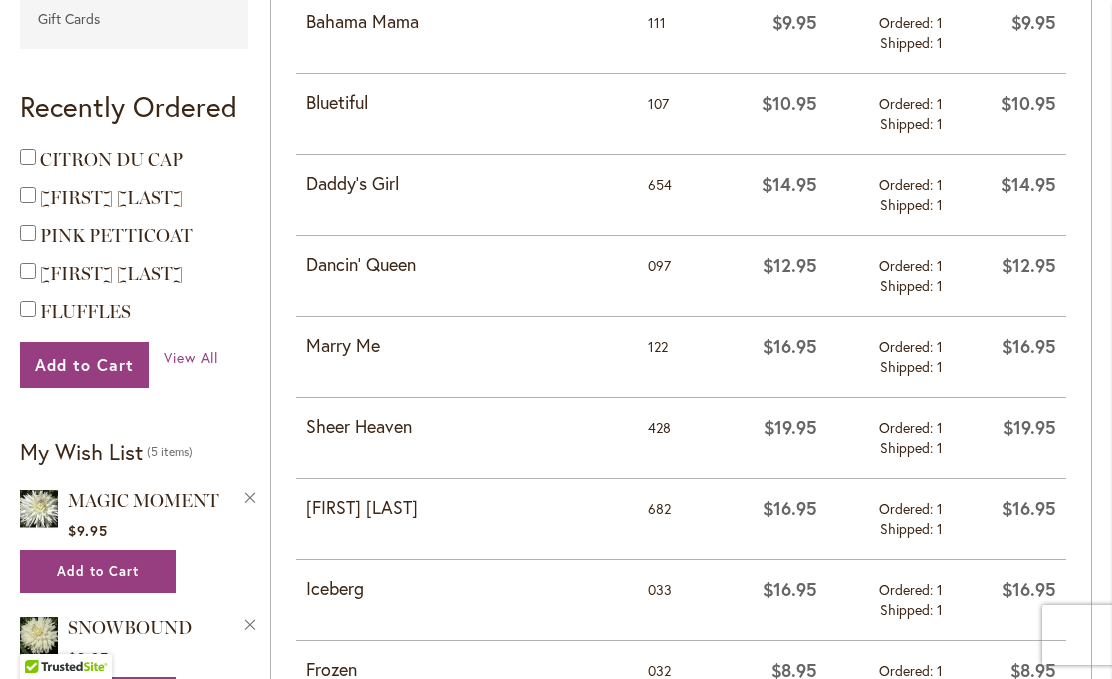 click on "Sheer Heaven" at bounding box center [467, 427] 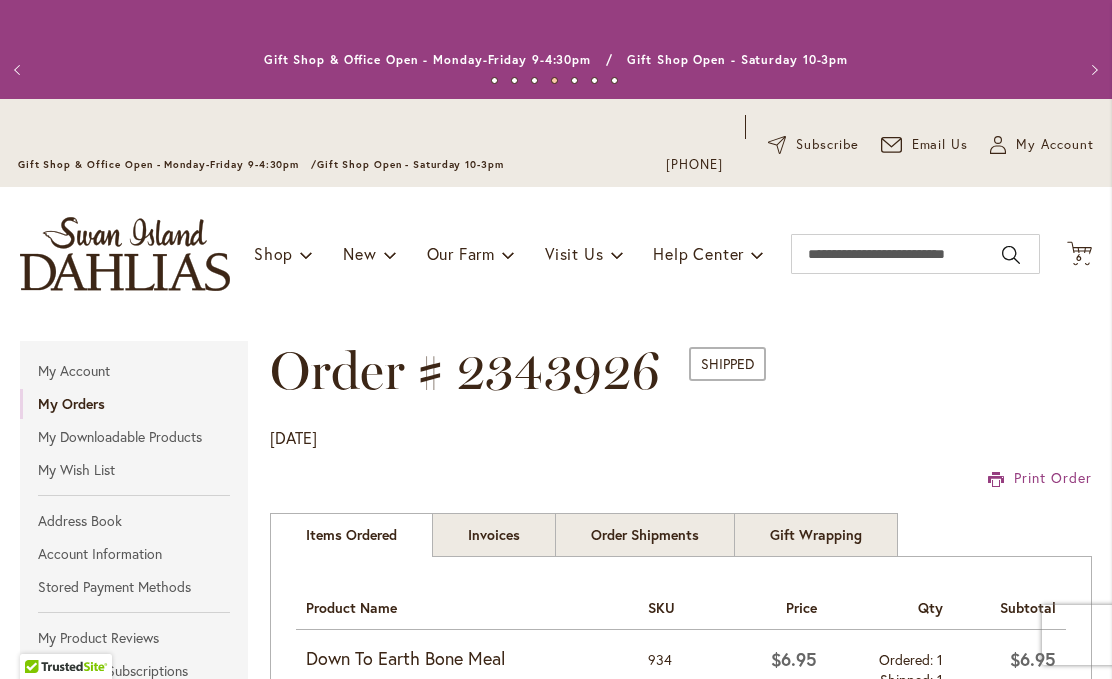 scroll, scrollTop: 0, scrollLeft: 0, axis: both 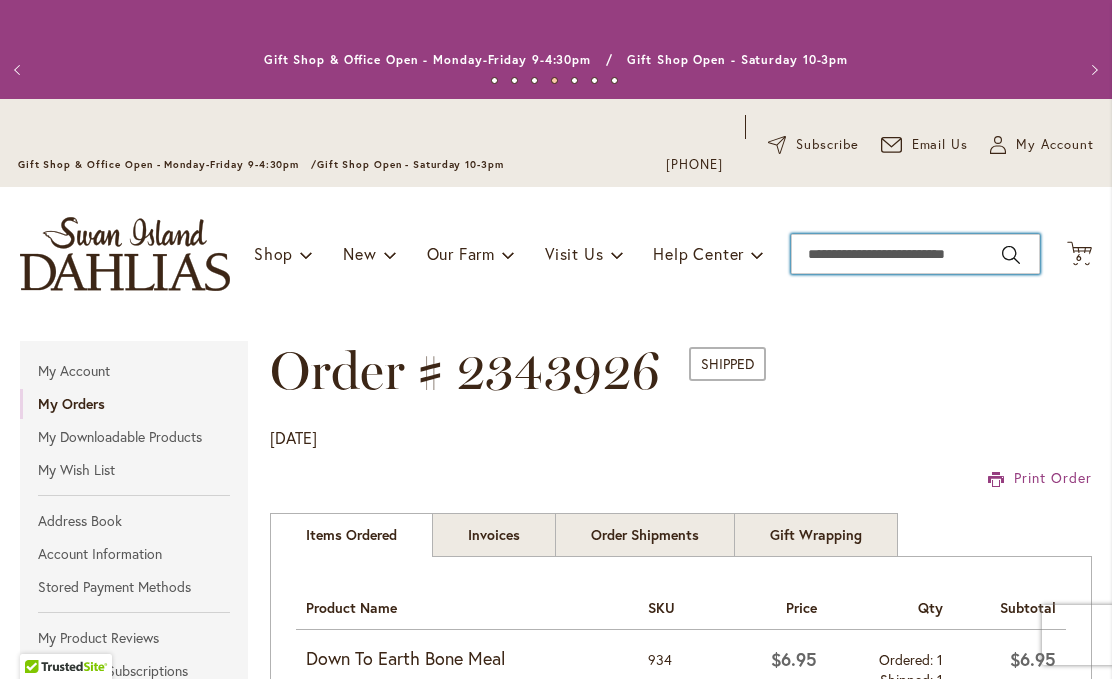 click on "Search" at bounding box center [915, 254] 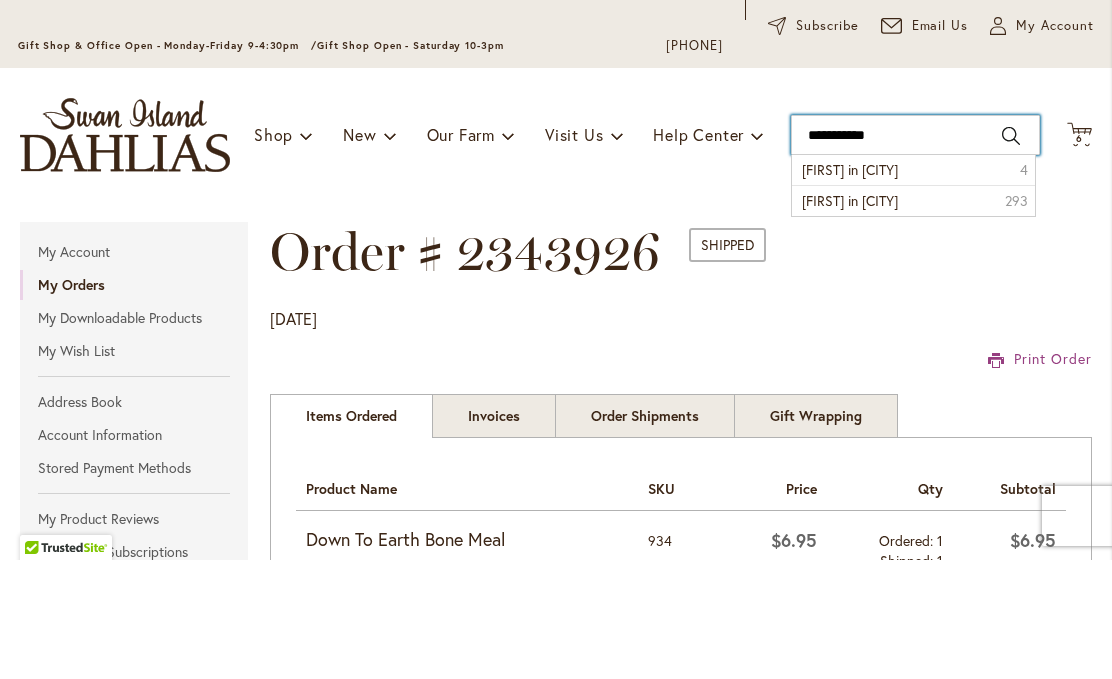 type on "**********" 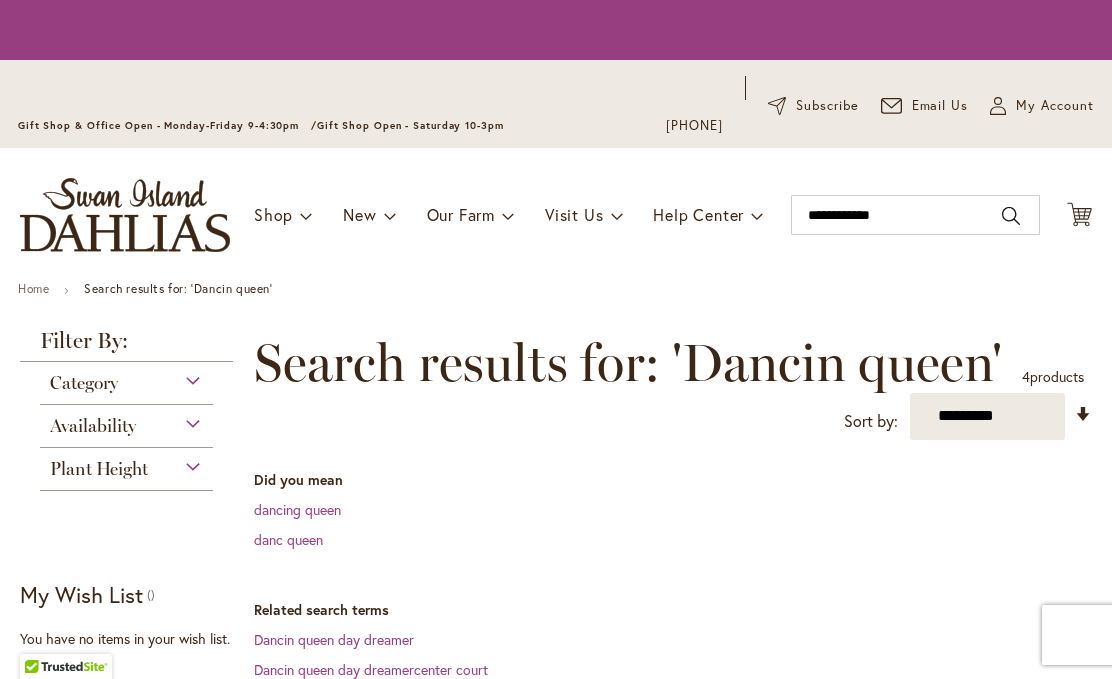 scroll, scrollTop: 0, scrollLeft: 0, axis: both 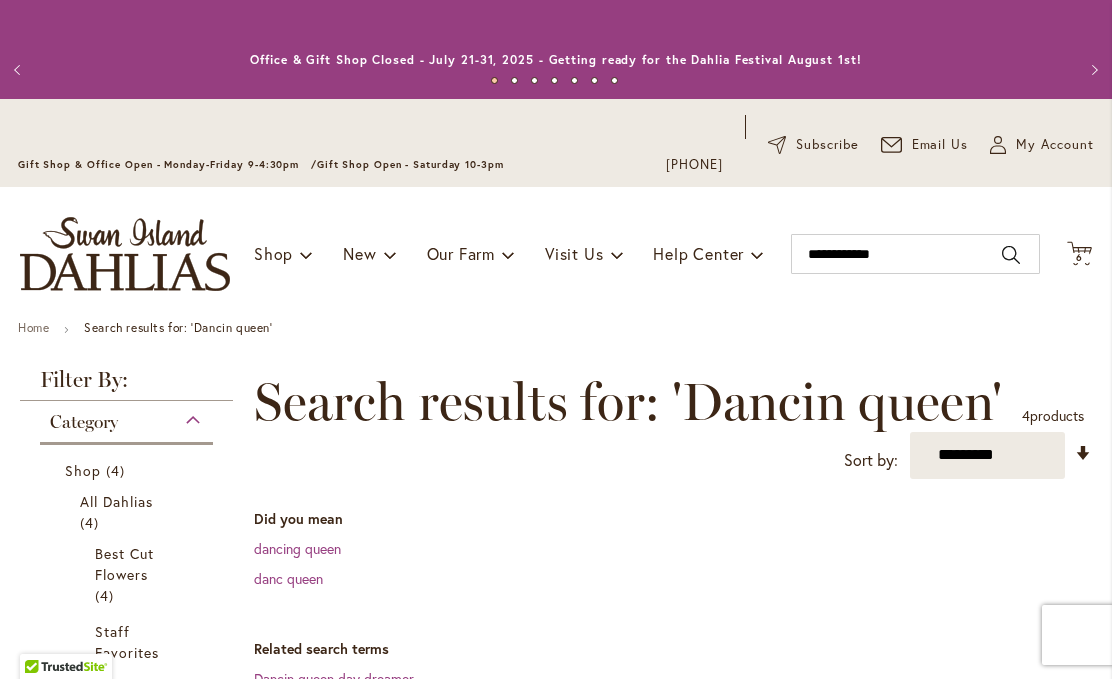 click on "dancing queen" at bounding box center (297, 548) 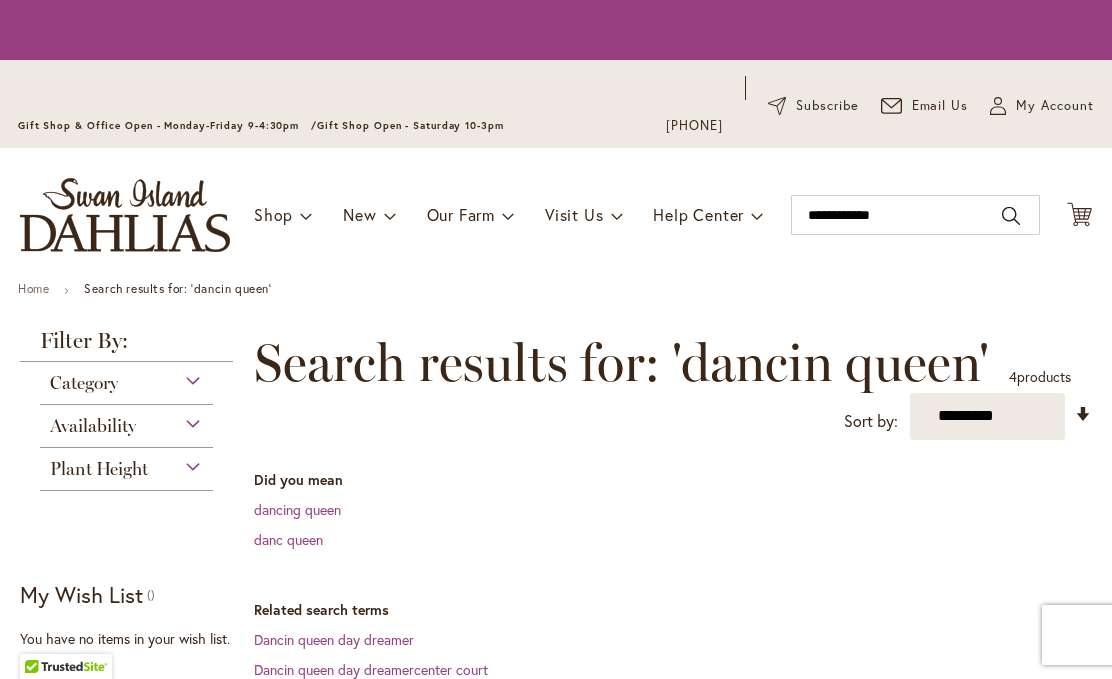 scroll, scrollTop: 0, scrollLeft: 0, axis: both 